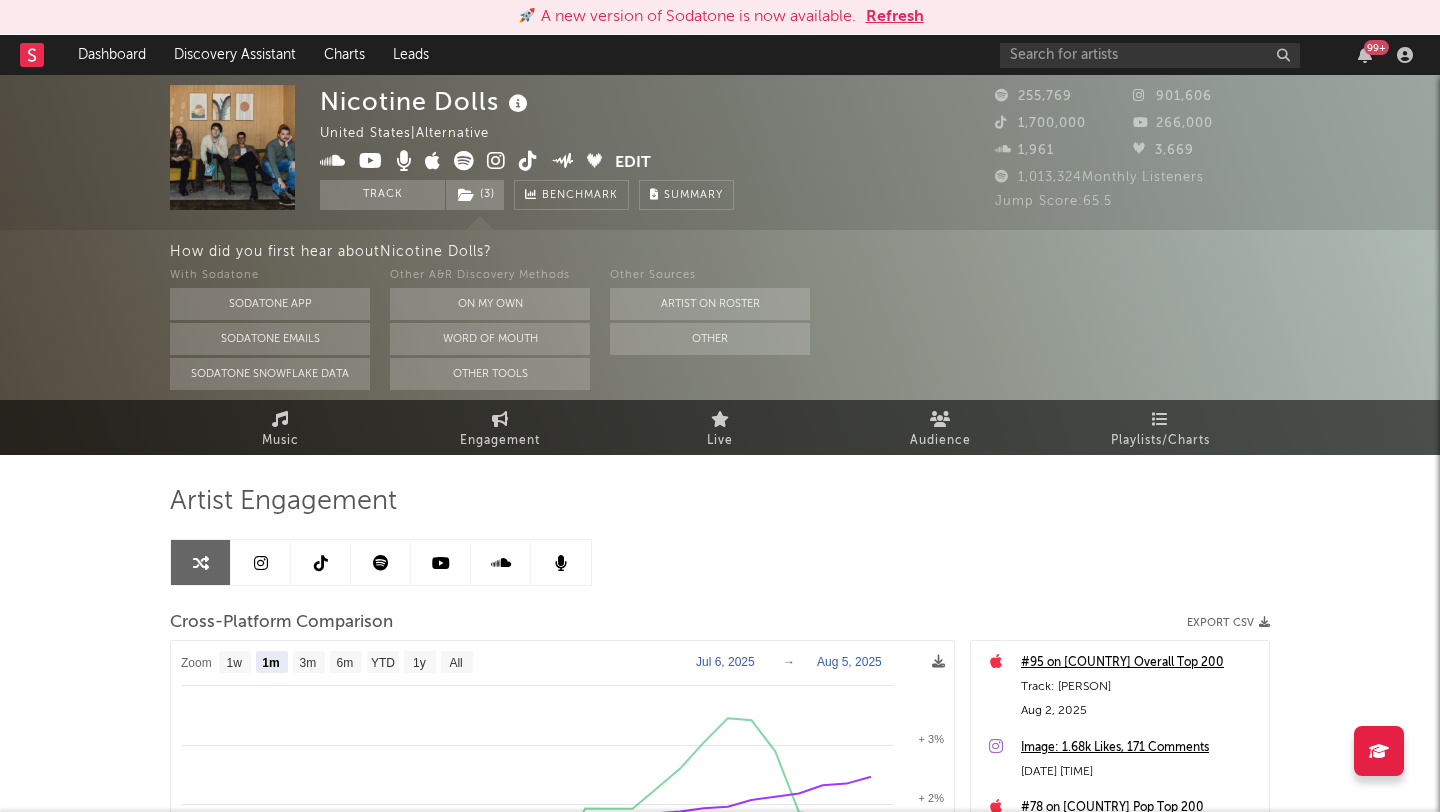 select on "1m" 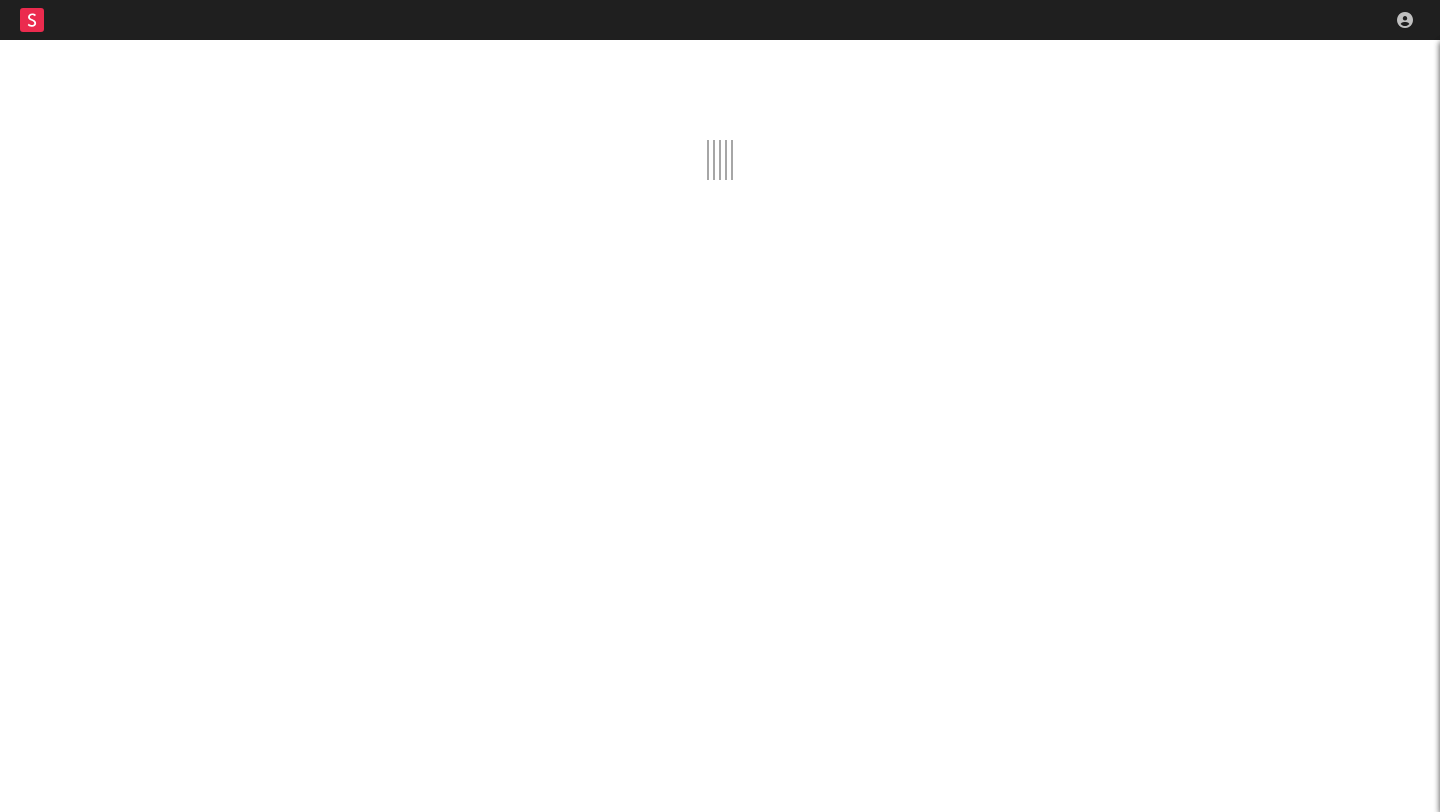 scroll, scrollTop: 0, scrollLeft: 0, axis: both 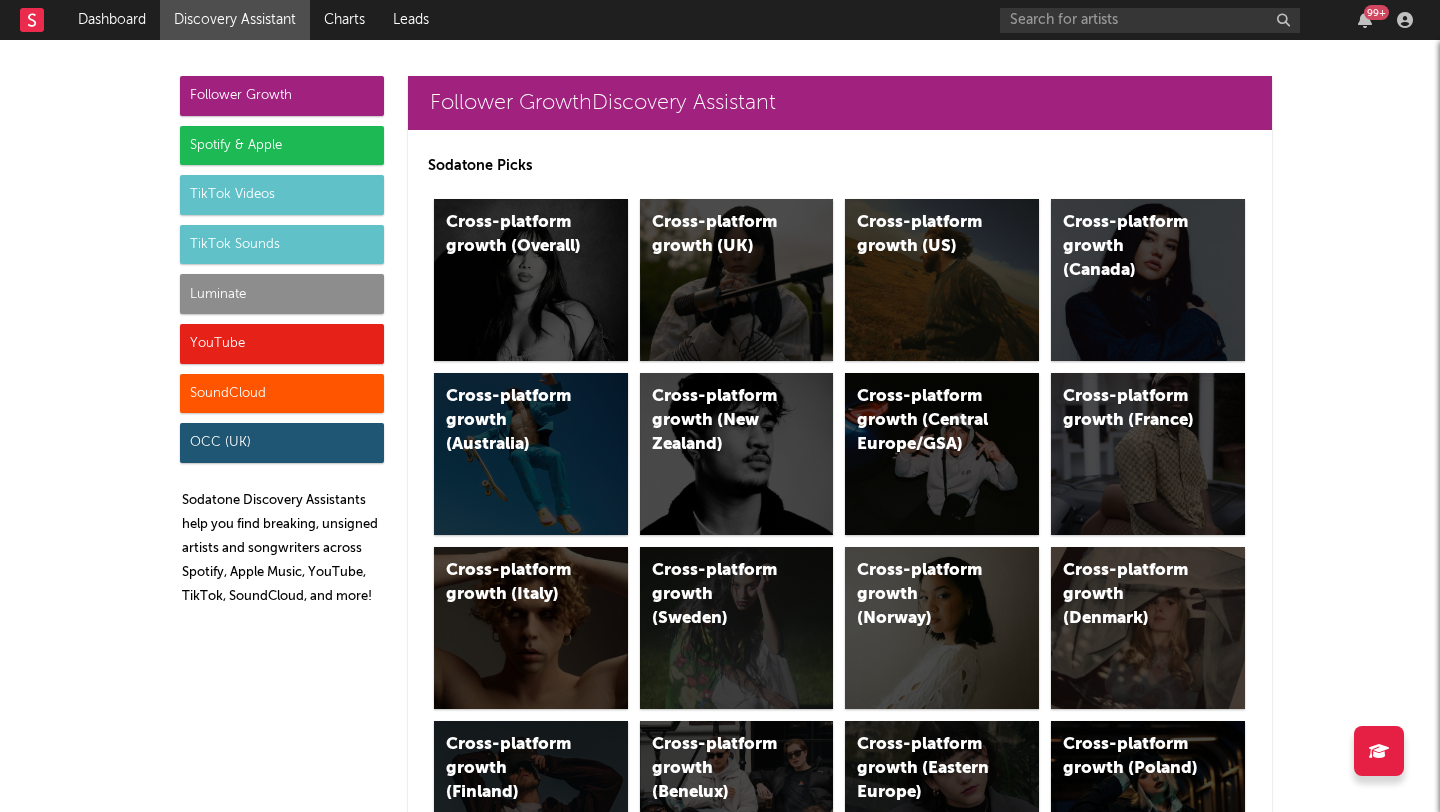 click on "Luminate" at bounding box center (282, 294) 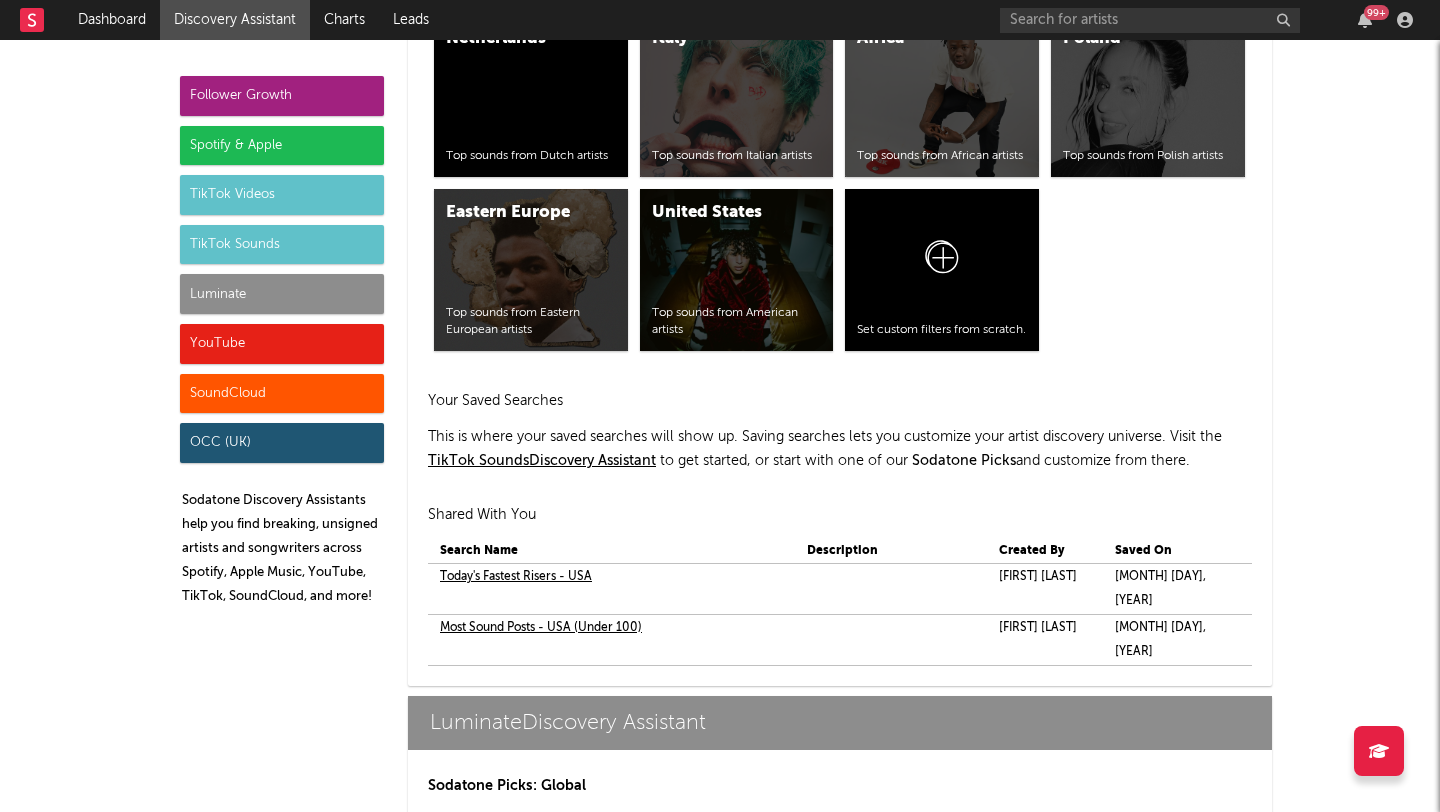 scroll, scrollTop: 9379, scrollLeft: 0, axis: vertical 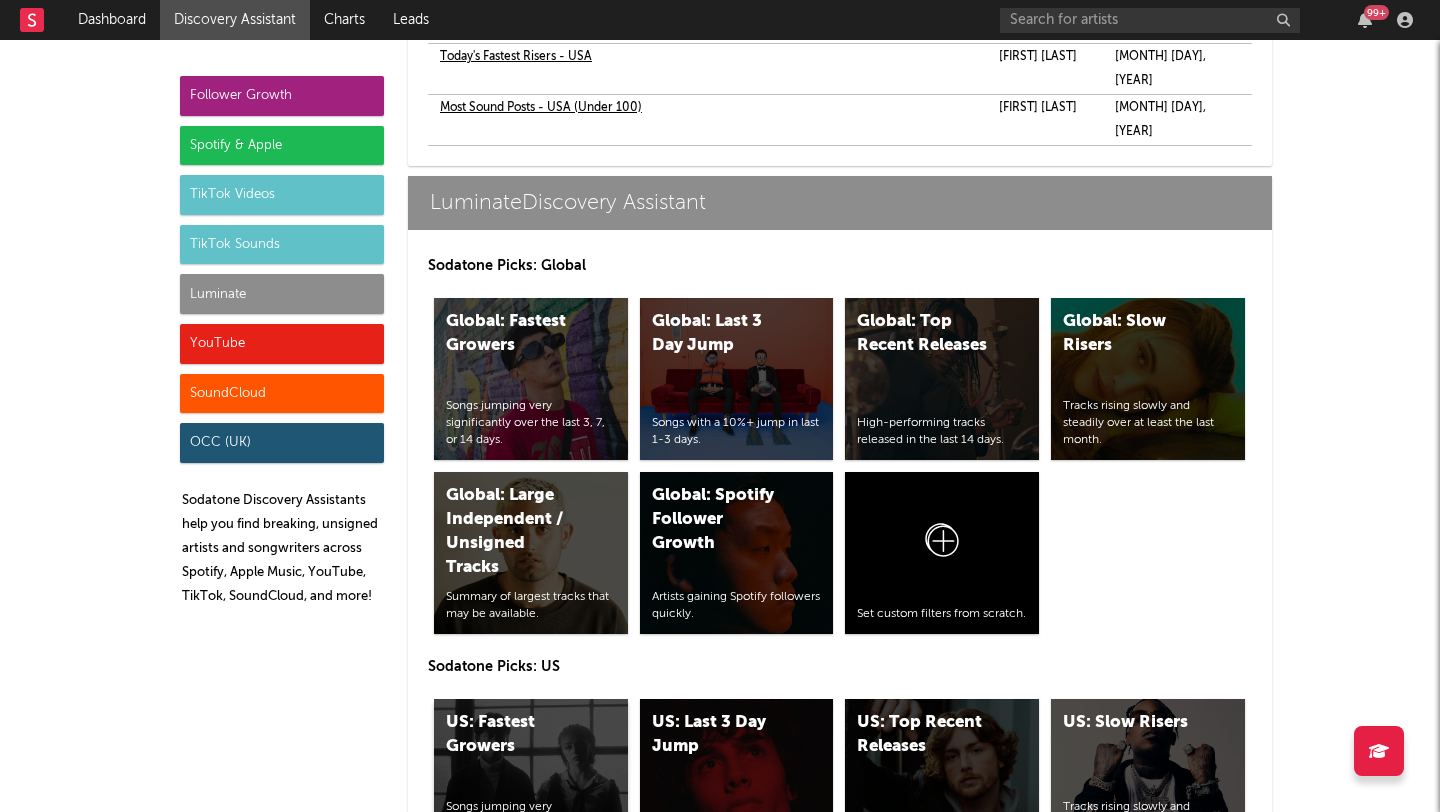 click on "US: Fastest Growers" at bounding box center [514, 735] 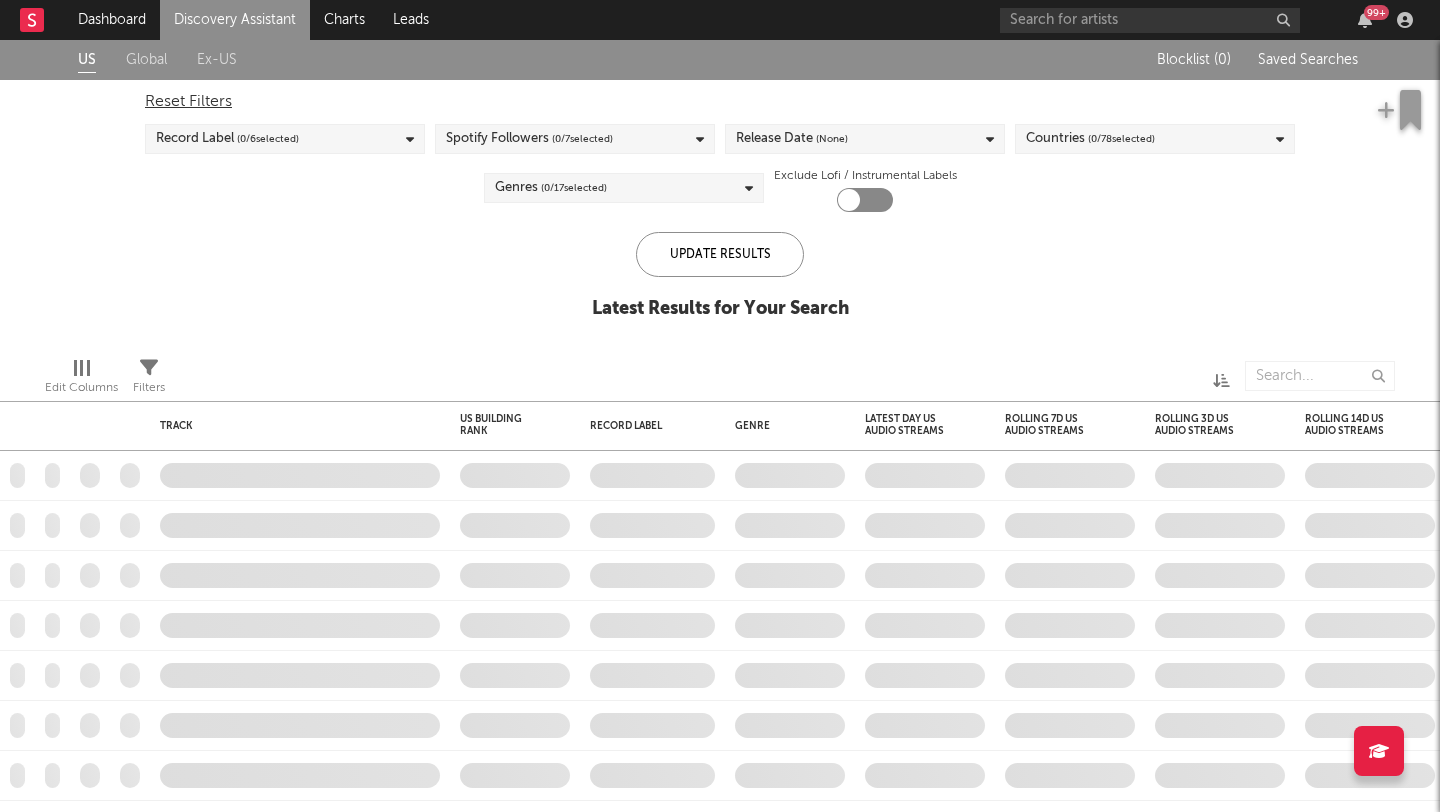 checkbox on "true" 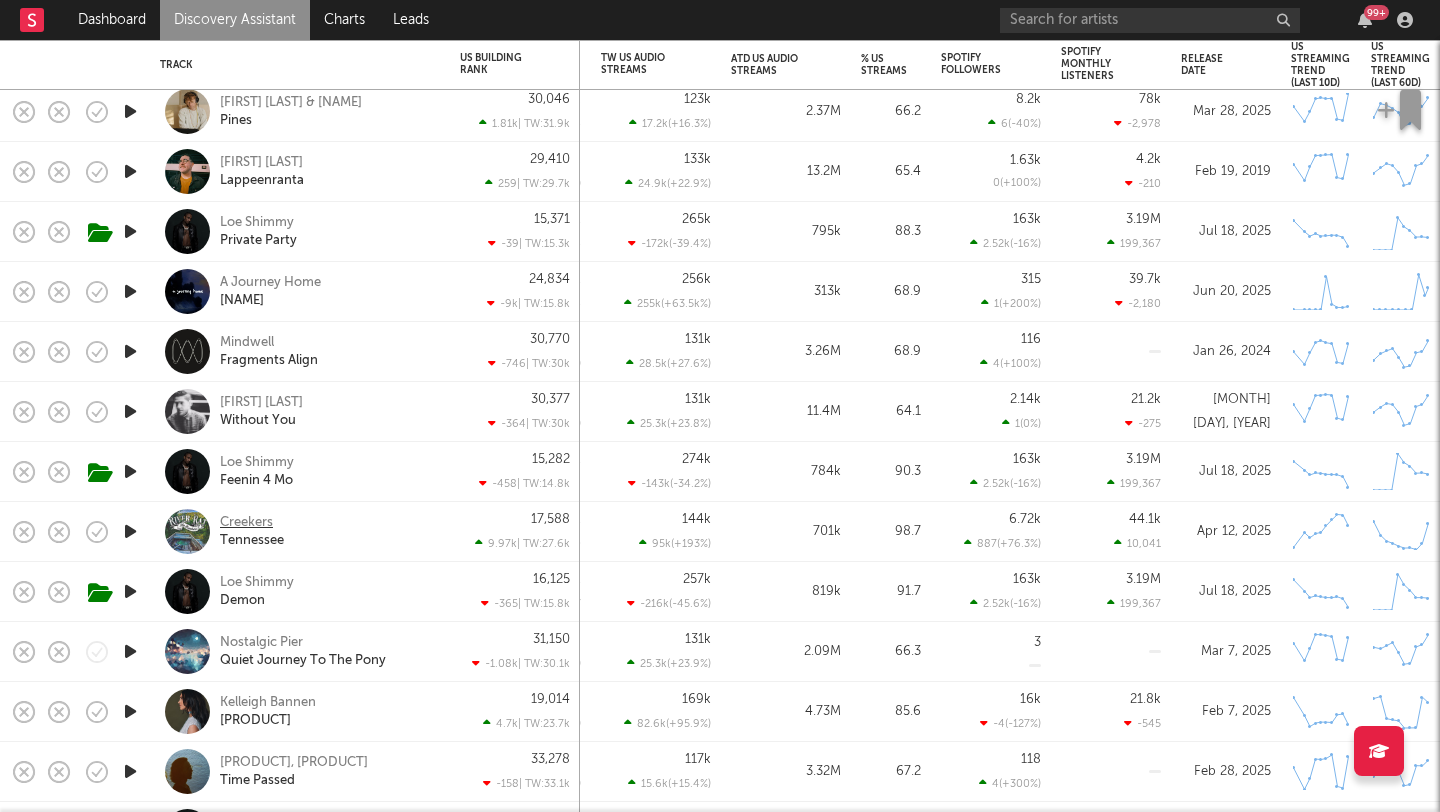 click on "Creekers" at bounding box center (246, 523) 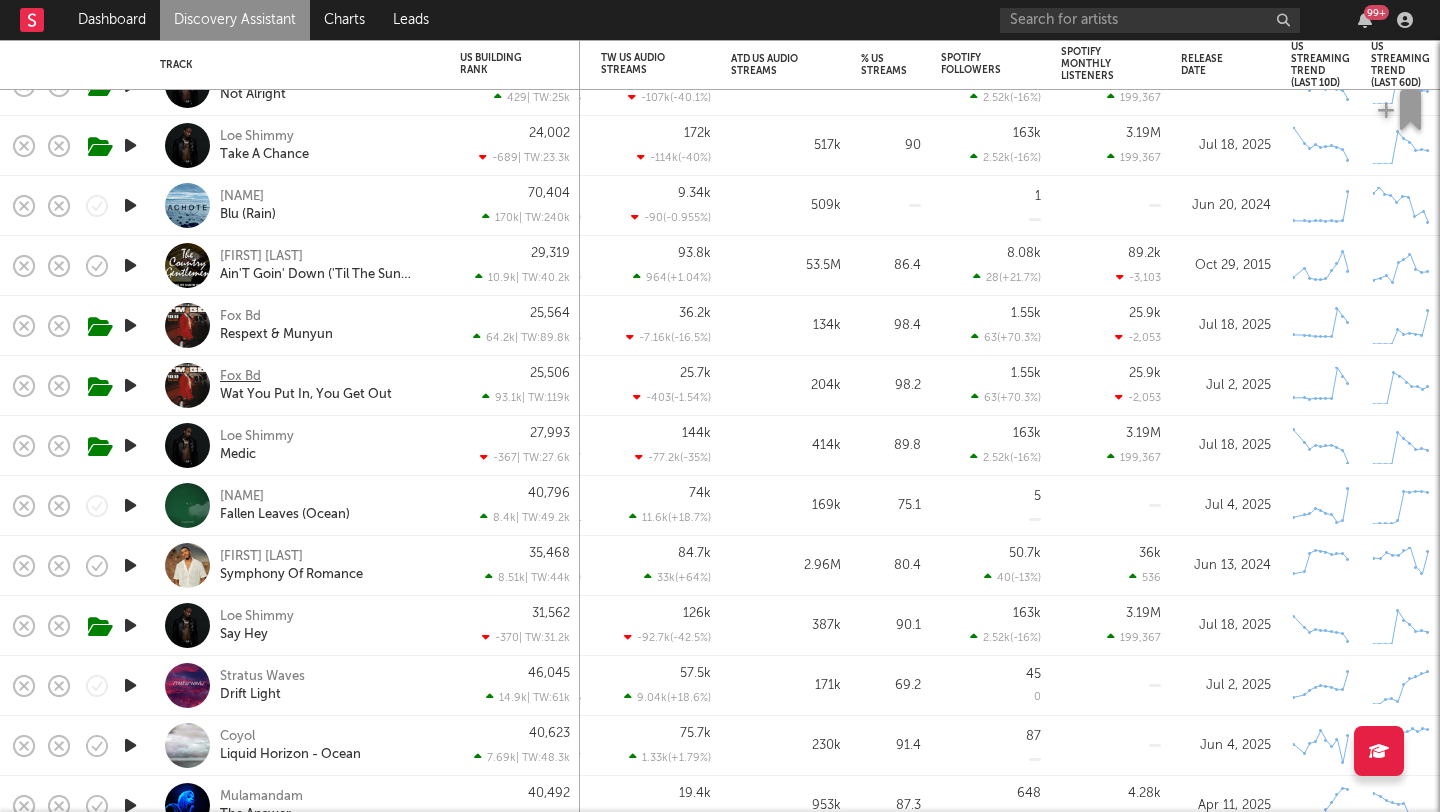 click on "Fox Bd" at bounding box center (240, 377) 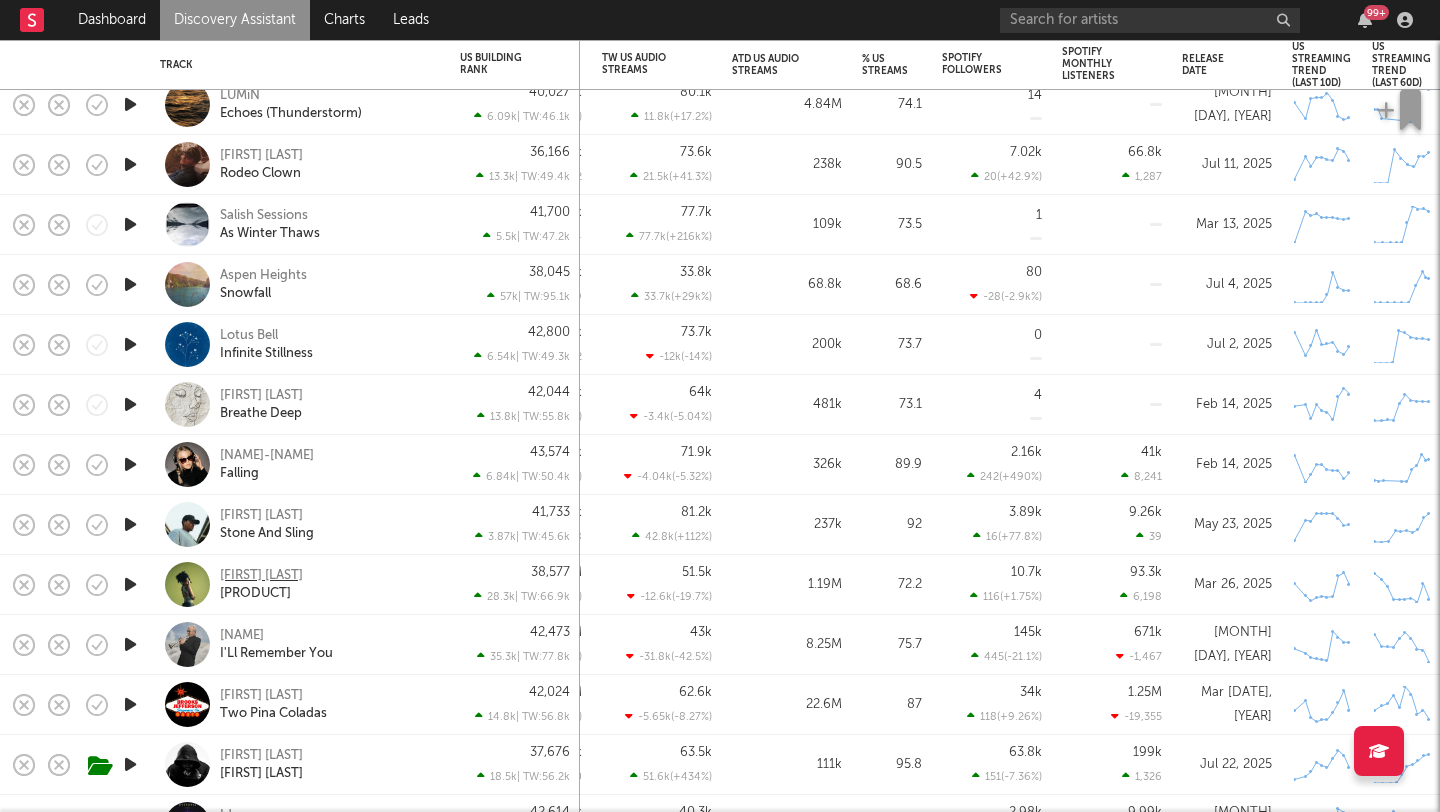 click on "Nali Cozier" at bounding box center [261, 576] 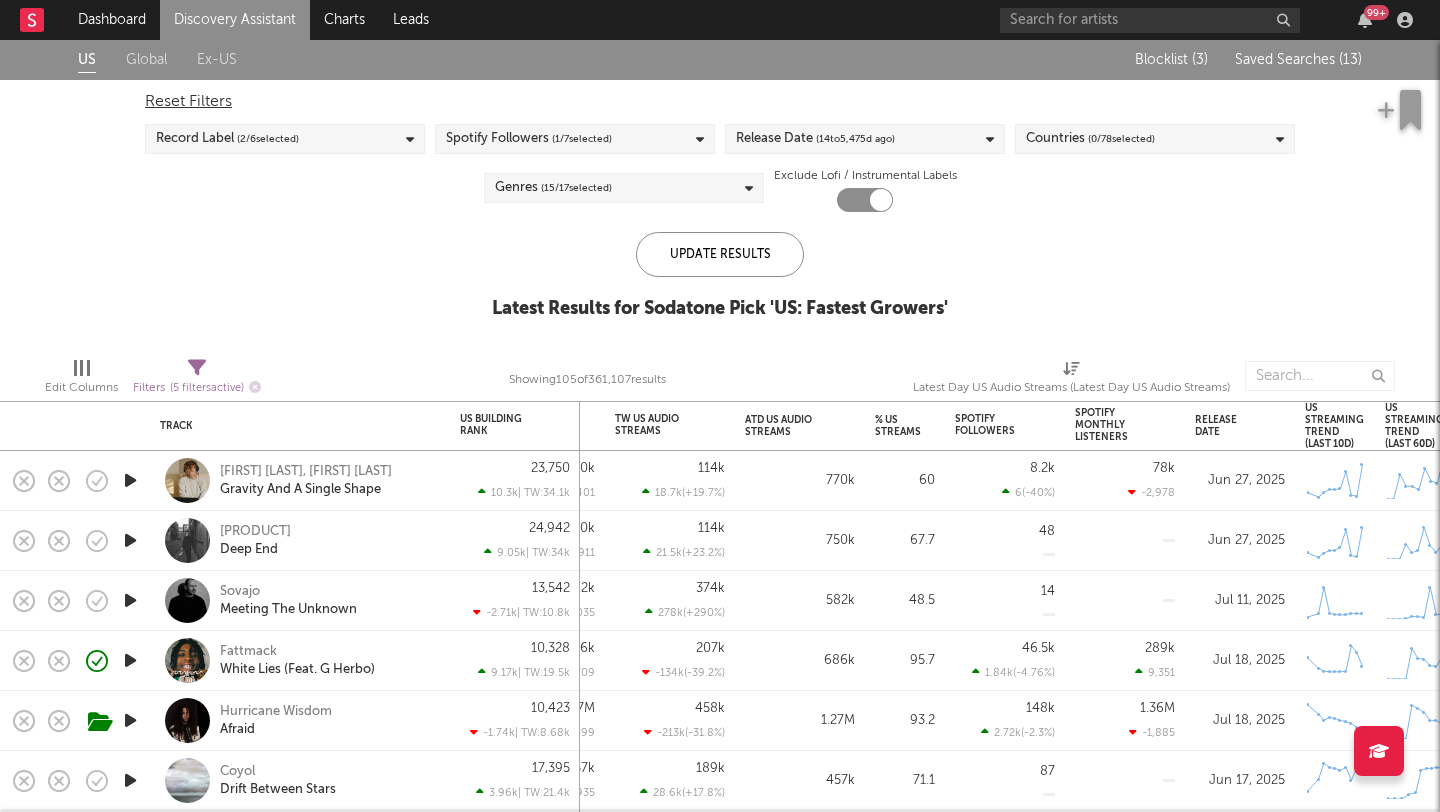 click on "Saved Searches   ( 13 )" at bounding box center (1298, 60) 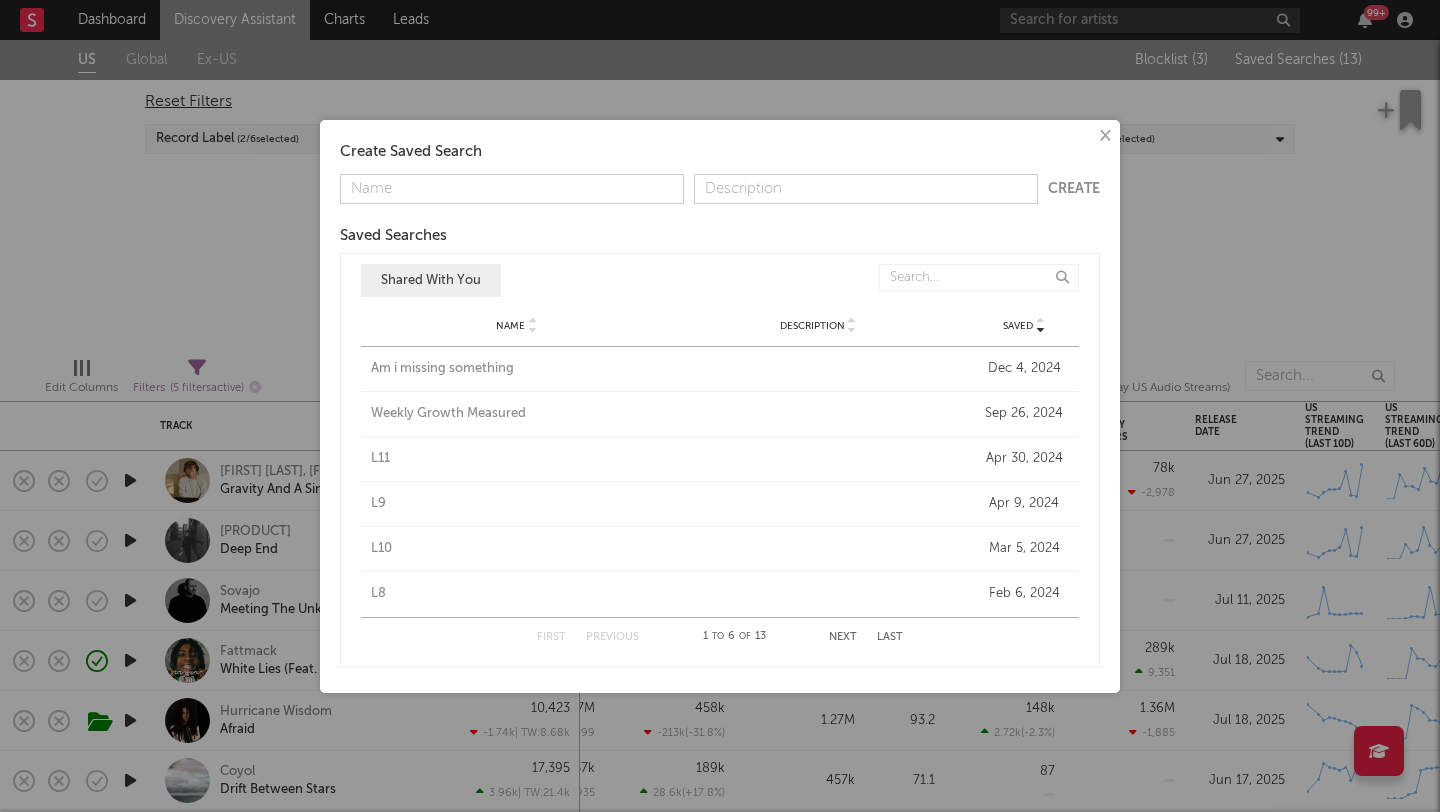 click on "× Create Saved Search Create Saved Searches Saved Name Description Saved Shared With You Name Description Saved Name Am i missing something Description Saved Dec 4, 2024 Name Weekly Growth Measured Description Saved Sep 26, 2024 Name L11 Description Saved Apr 30, 2024 Name L9 Description Saved Apr 9, 2024 Name L10 Description Saved Mar 5, 2024 Name L8 Description Saved Feb 6, 2024 First Previous 1   to   6   of   13 Next Last" at bounding box center (720, 406) 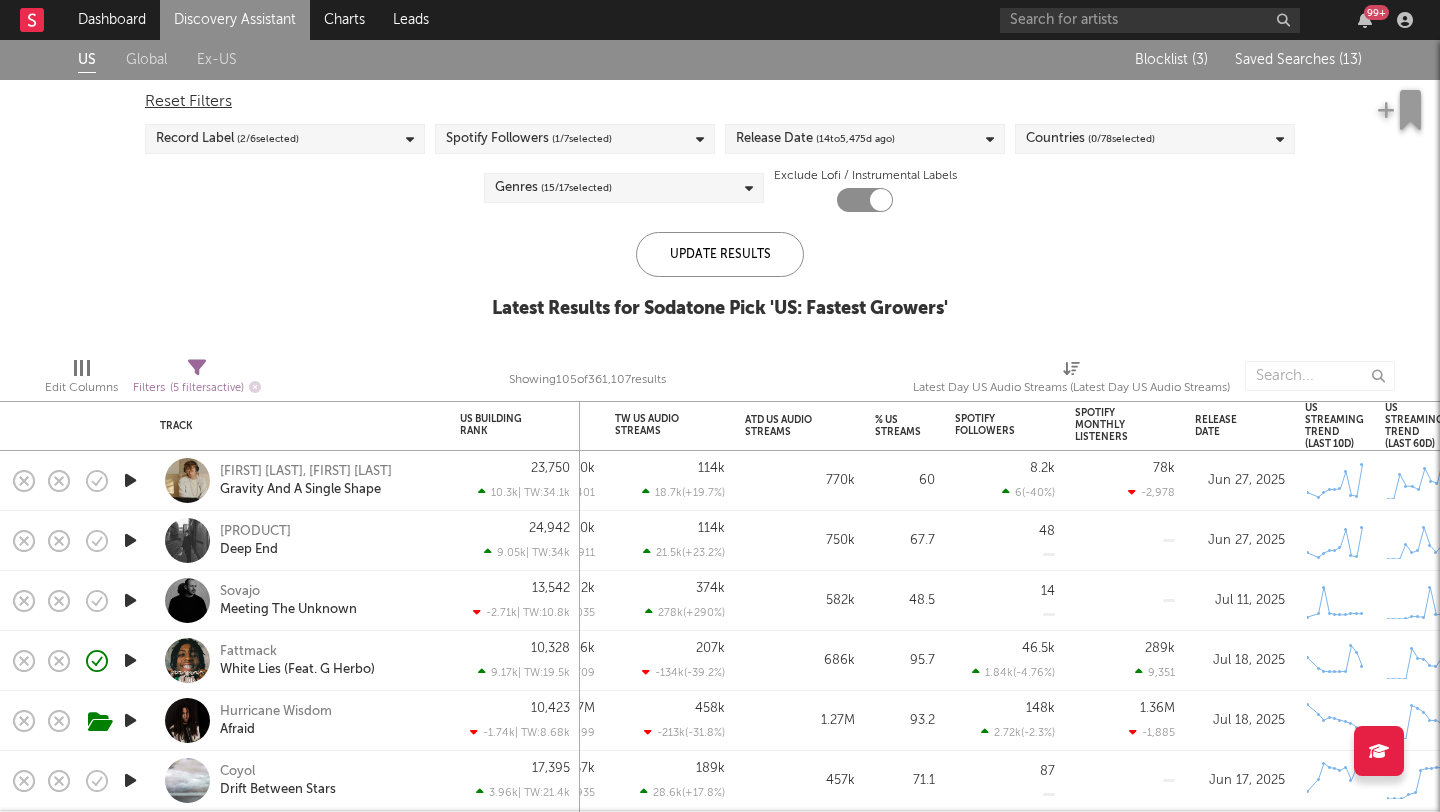 click on "Discovery Assistant" at bounding box center [235, 20] 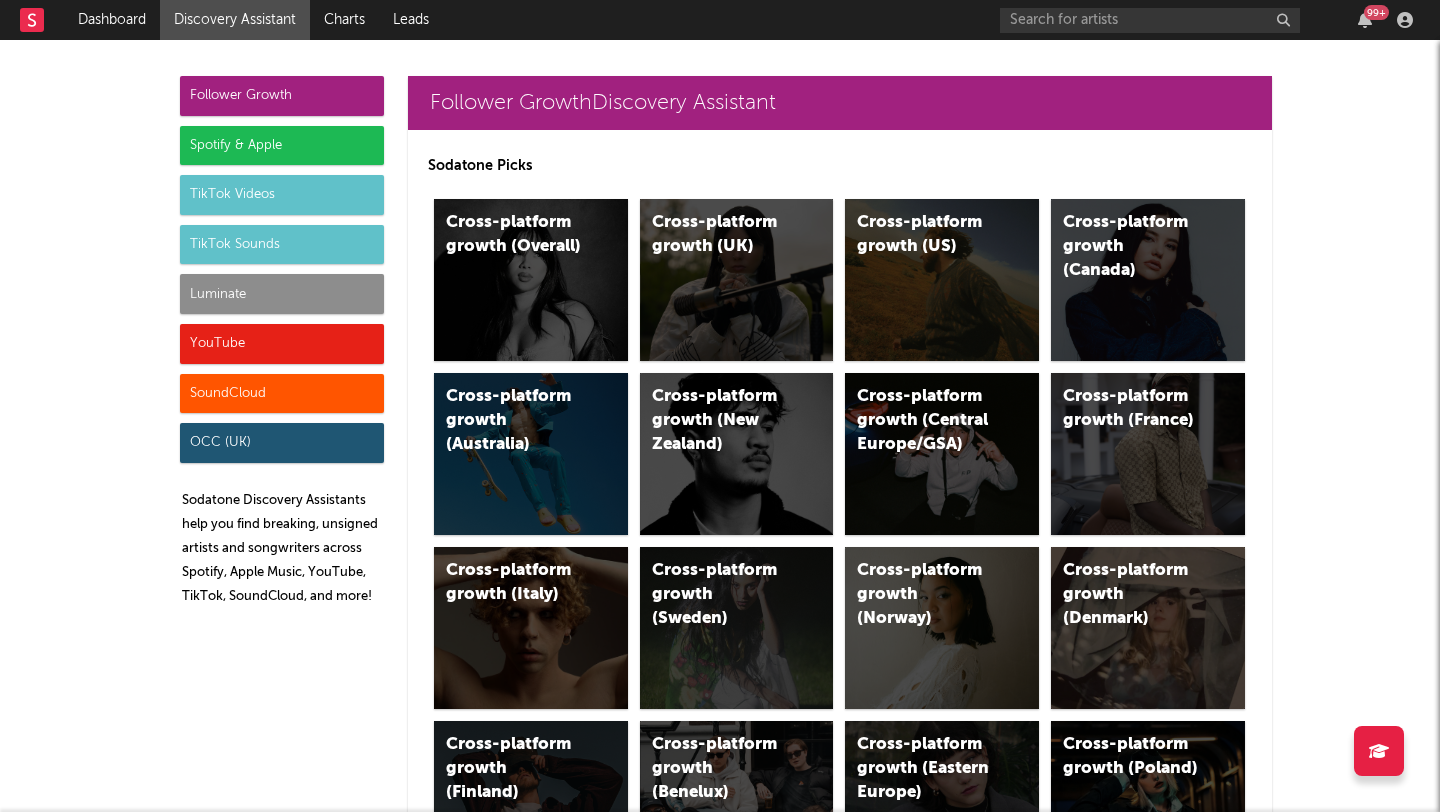 click on "Luminate" at bounding box center [282, 294] 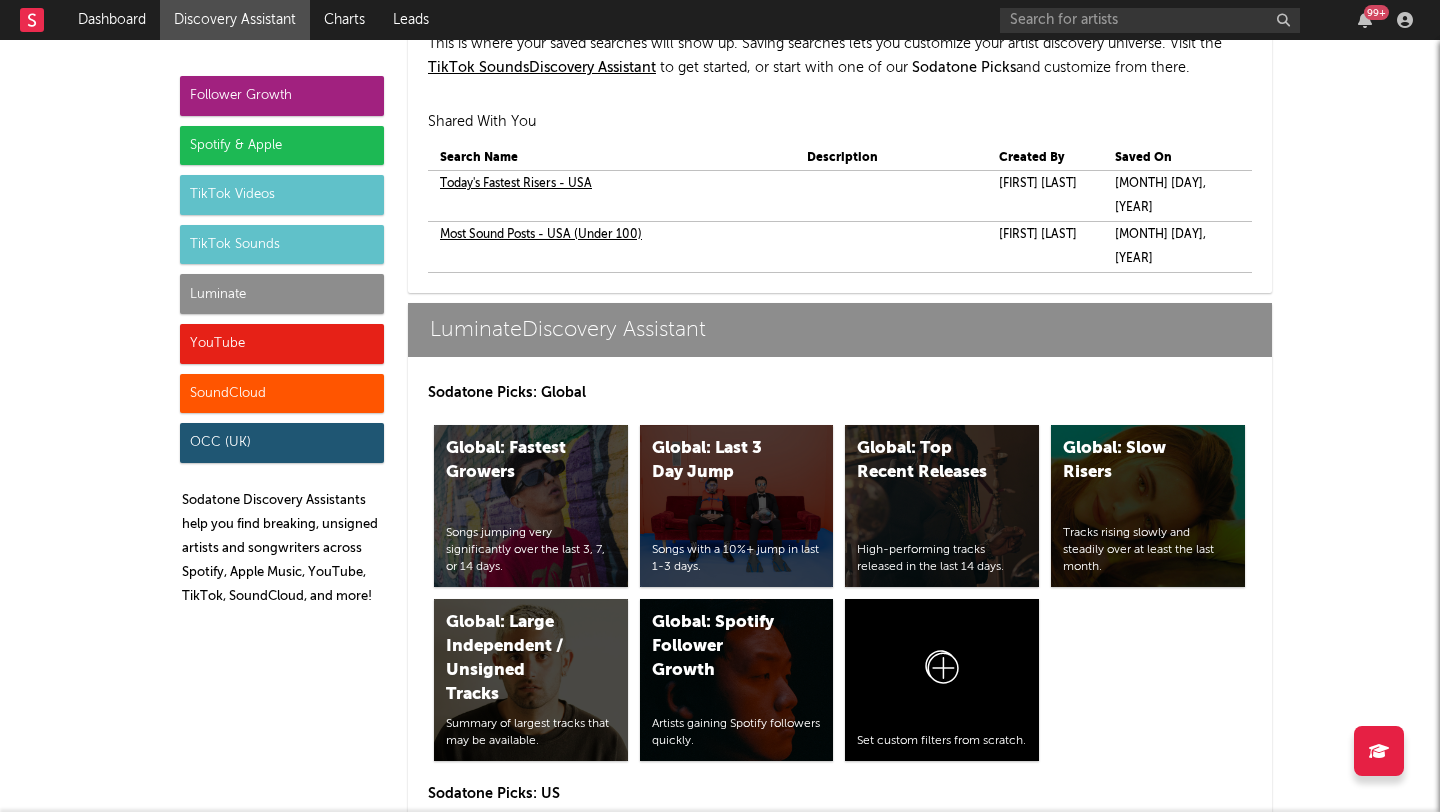 scroll, scrollTop: 9379, scrollLeft: 0, axis: vertical 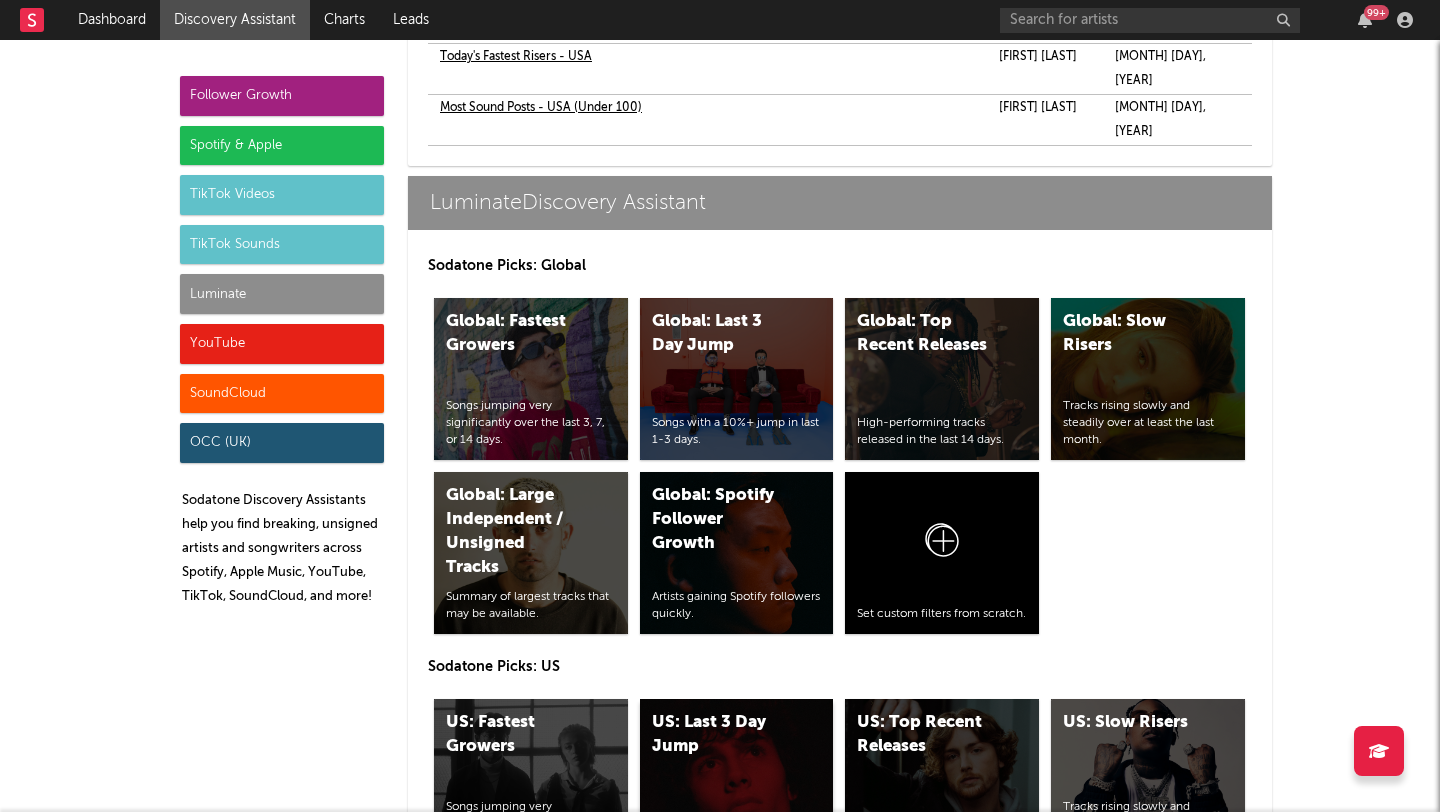 click on "US: Last 3 Day Jump" at bounding box center (720, 735) 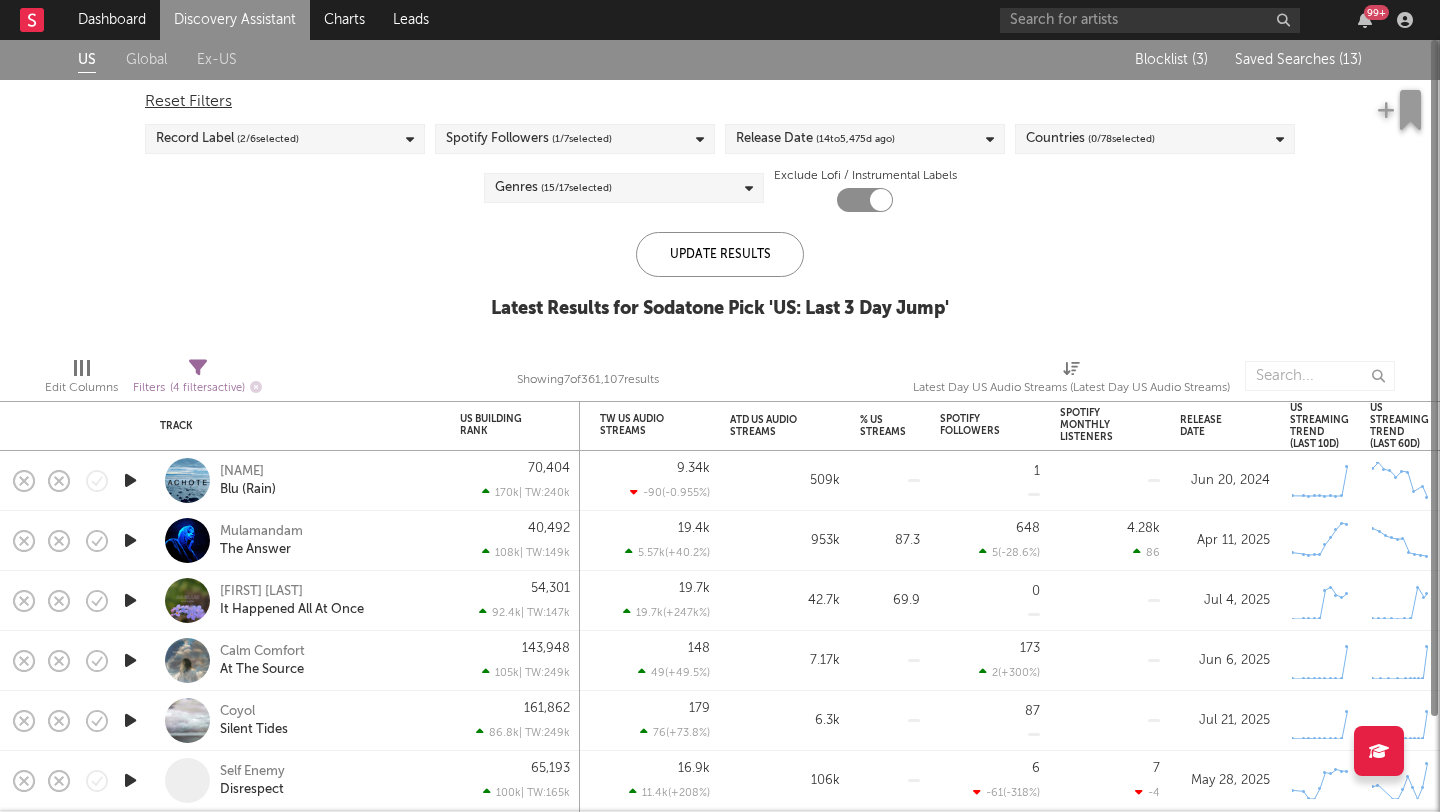 click on "Blocklist   ( 3 ) Saved Searches   ( 13 )" at bounding box center [1237, 60] 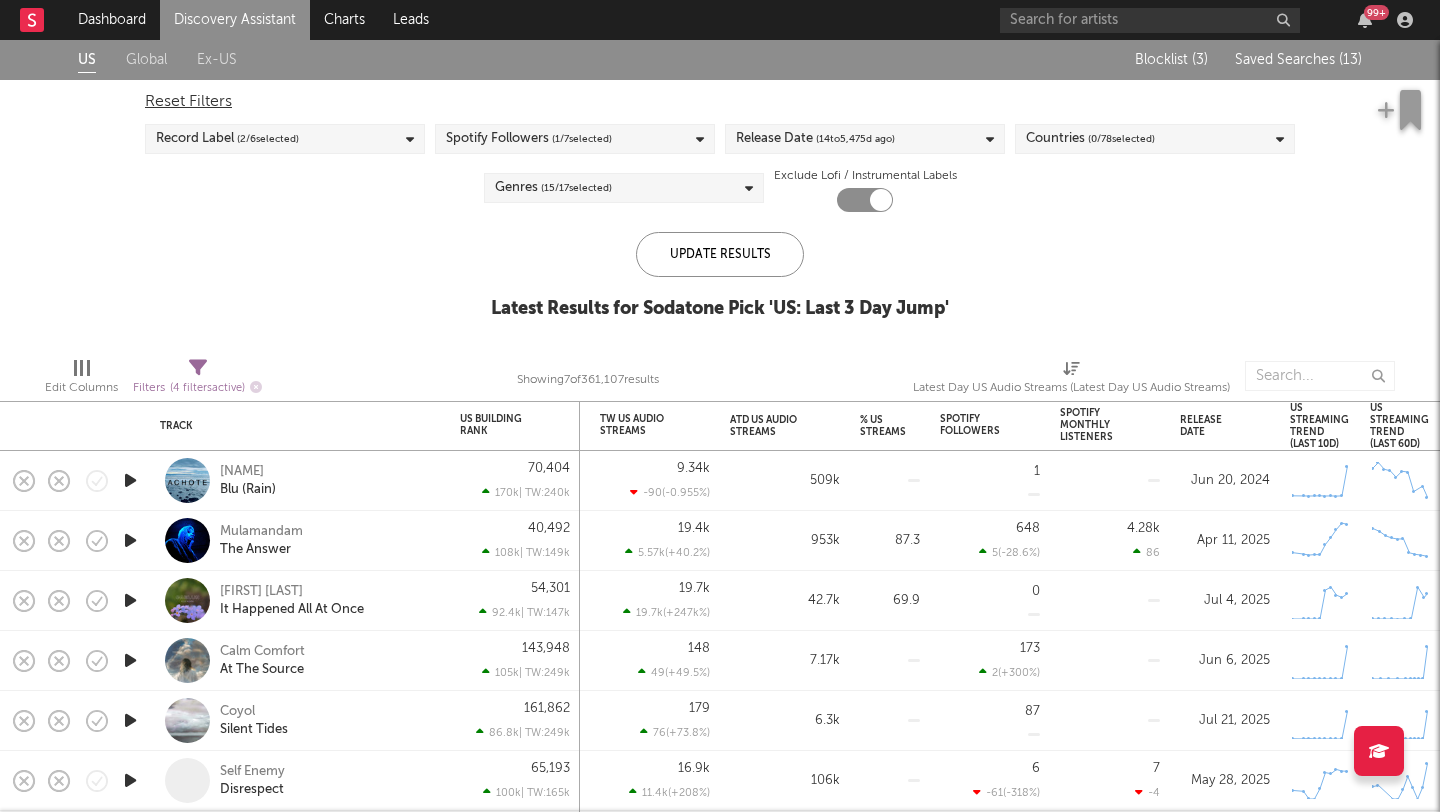click on "Saved Searches   ( 13 )" at bounding box center [1298, 60] 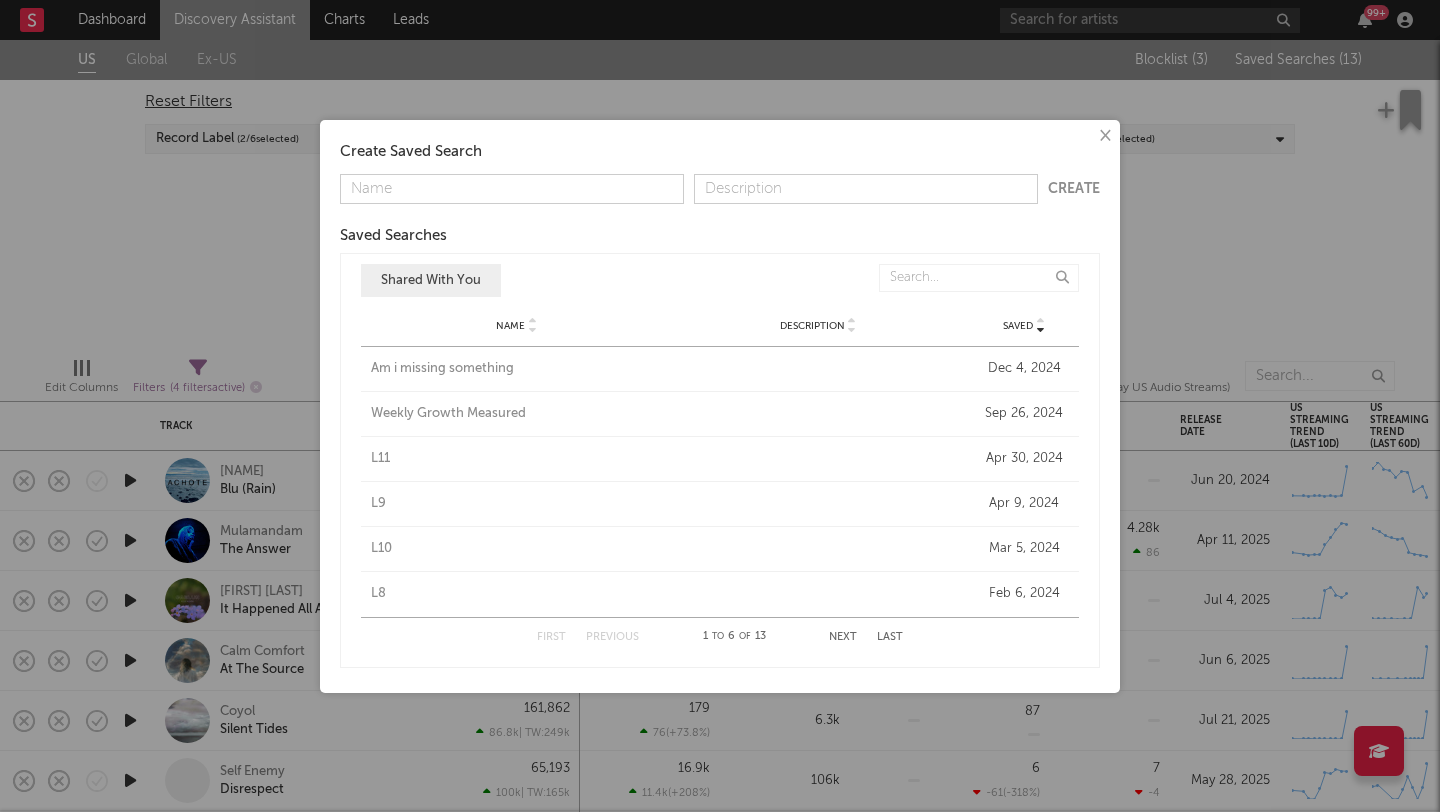 click on "Am i missing something" at bounding box center (517, 369) 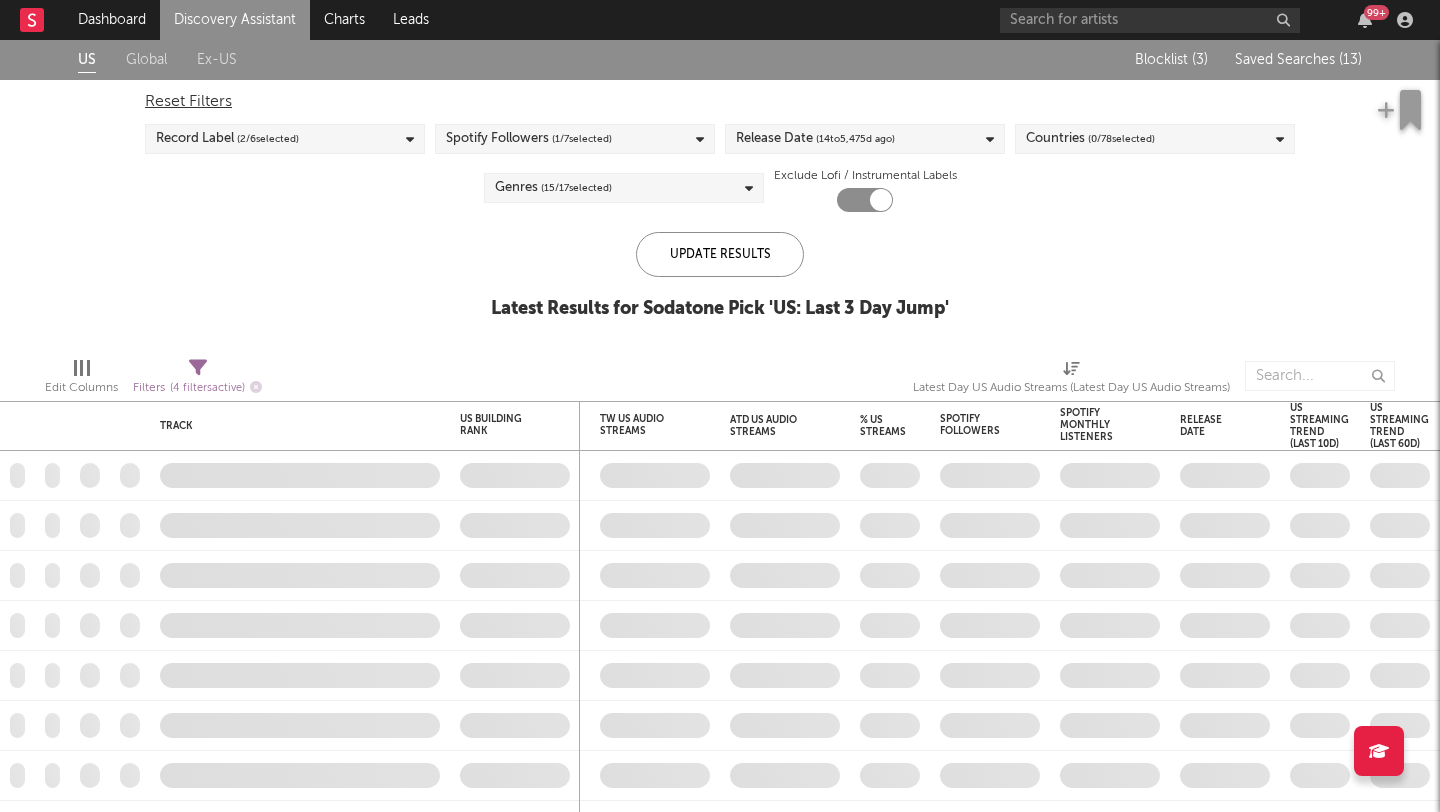 checkbox on "false" 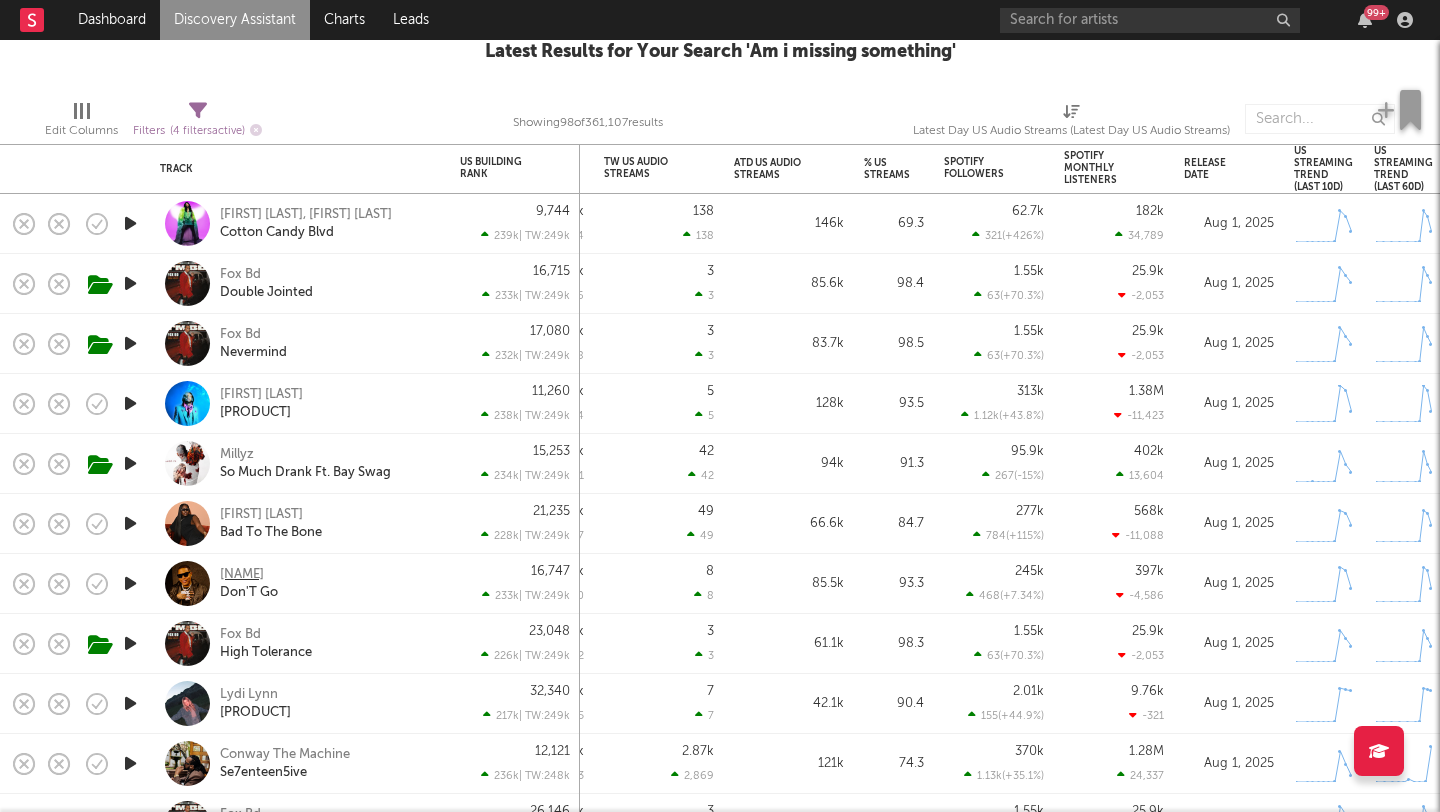 click on "Bigwalkdog" at bounding box center [242, 575] 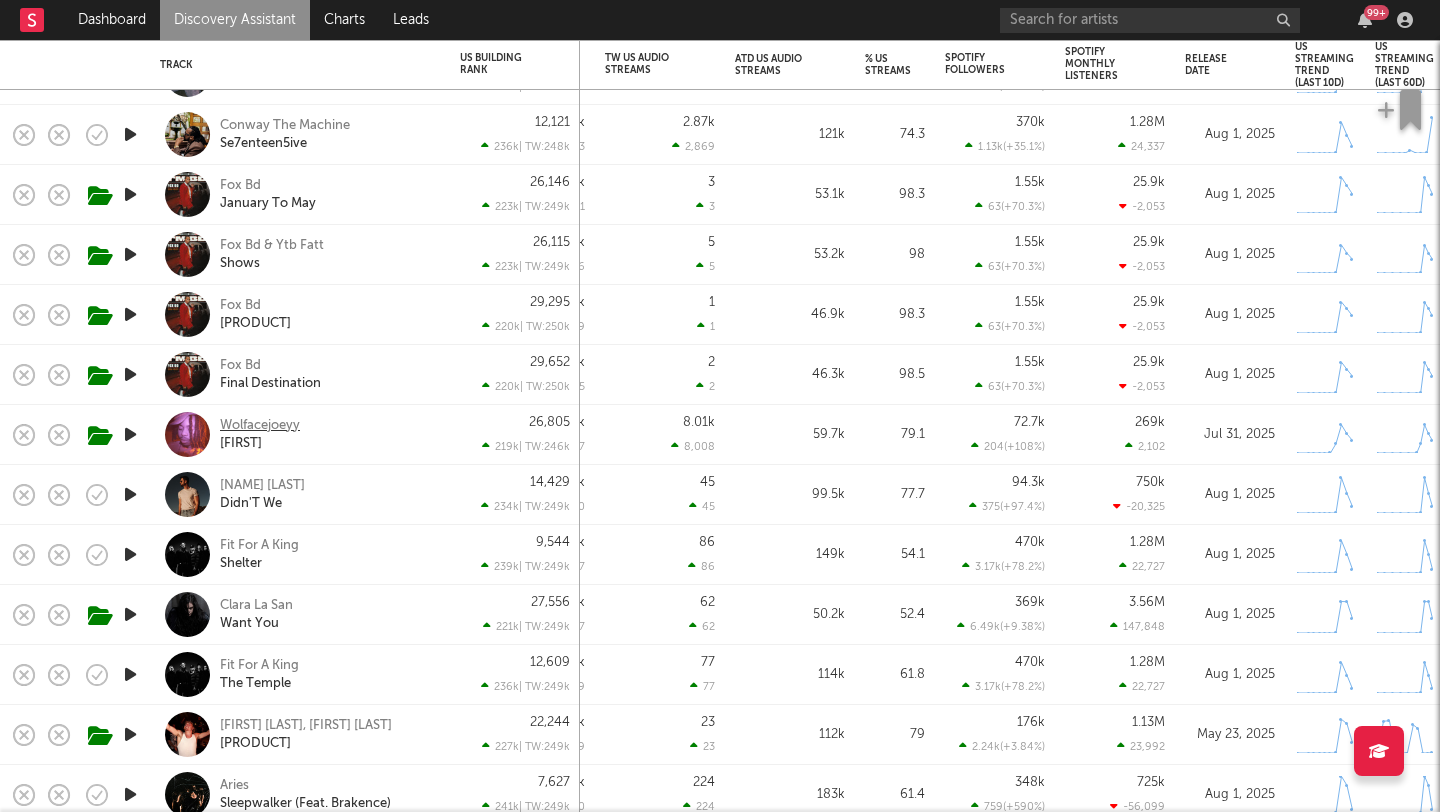 click on "Wolfacejoeyy" at bounding box center [260, 426] 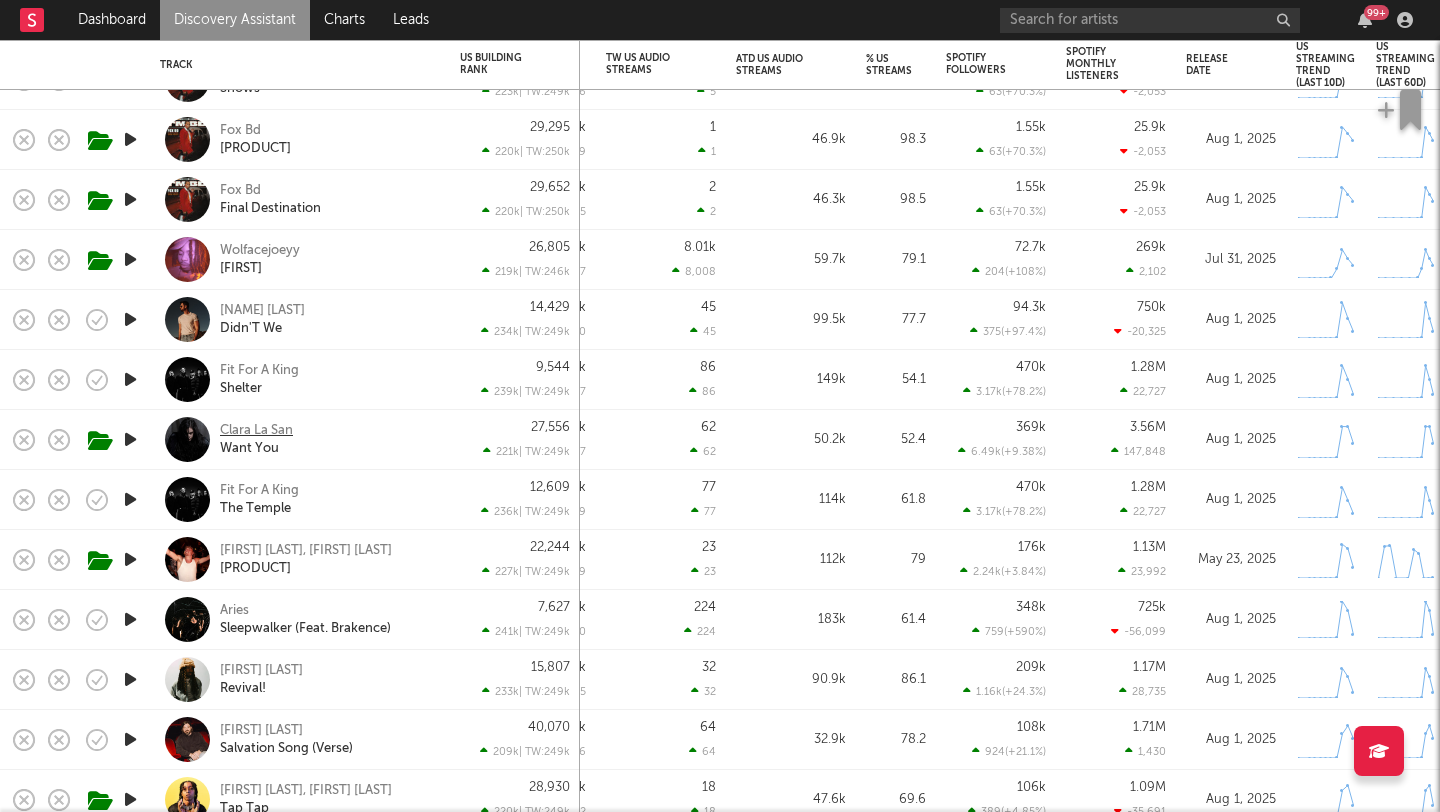 click on "Clara La San" at bounding box center [256, 431] 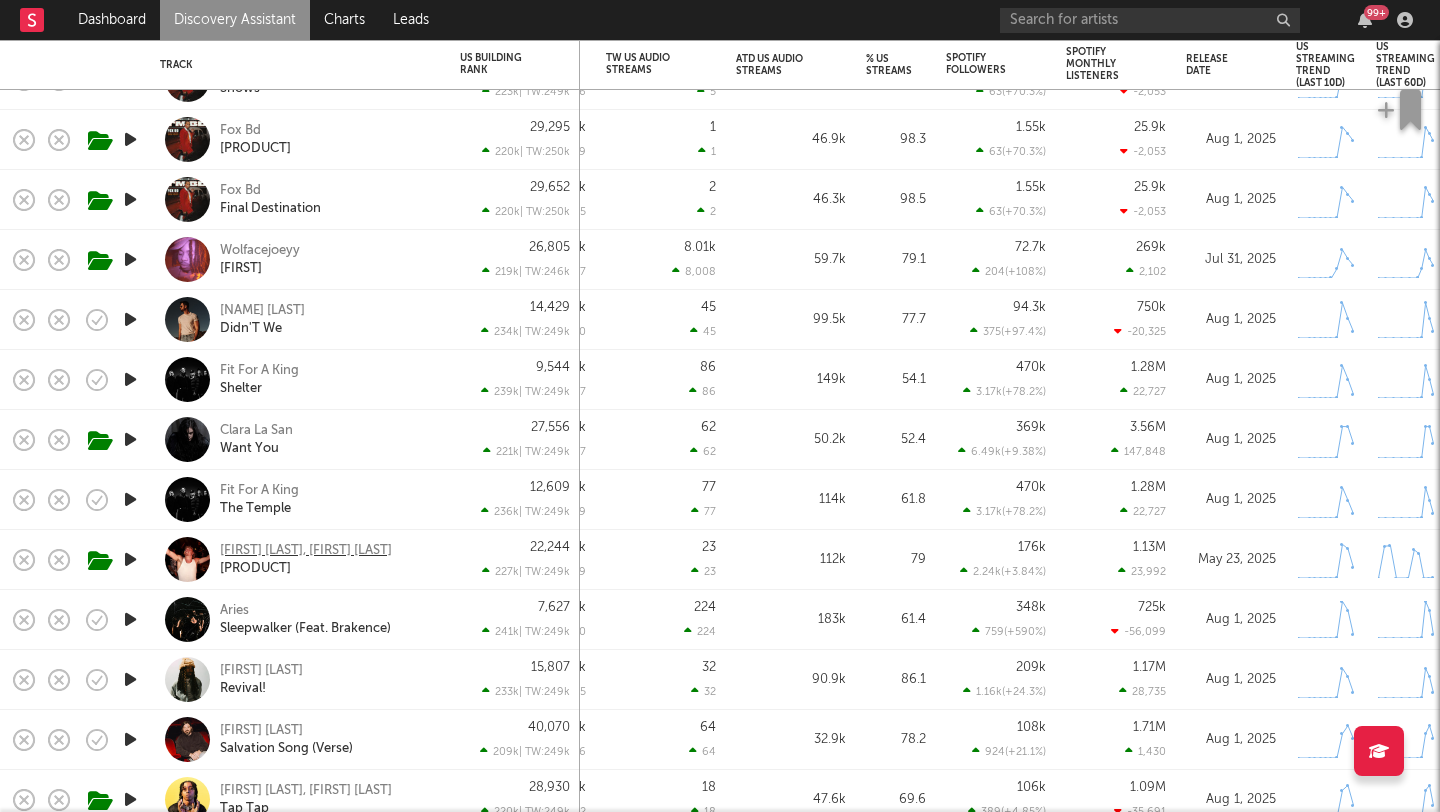 click on "Lil Man J, Paul Wall" at bounding box center [306, 551] 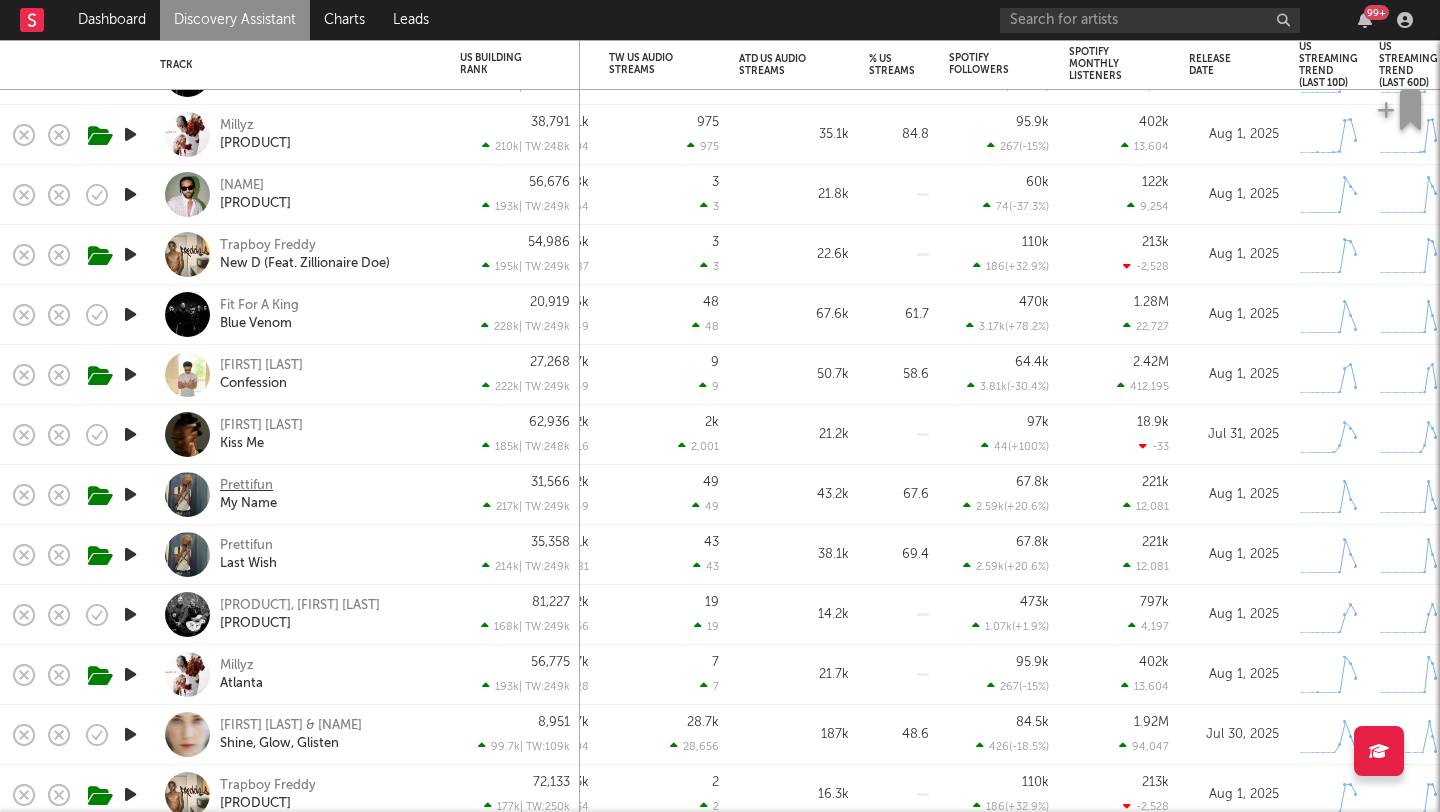click on "Prettifun" at bounding box center [246, 486] 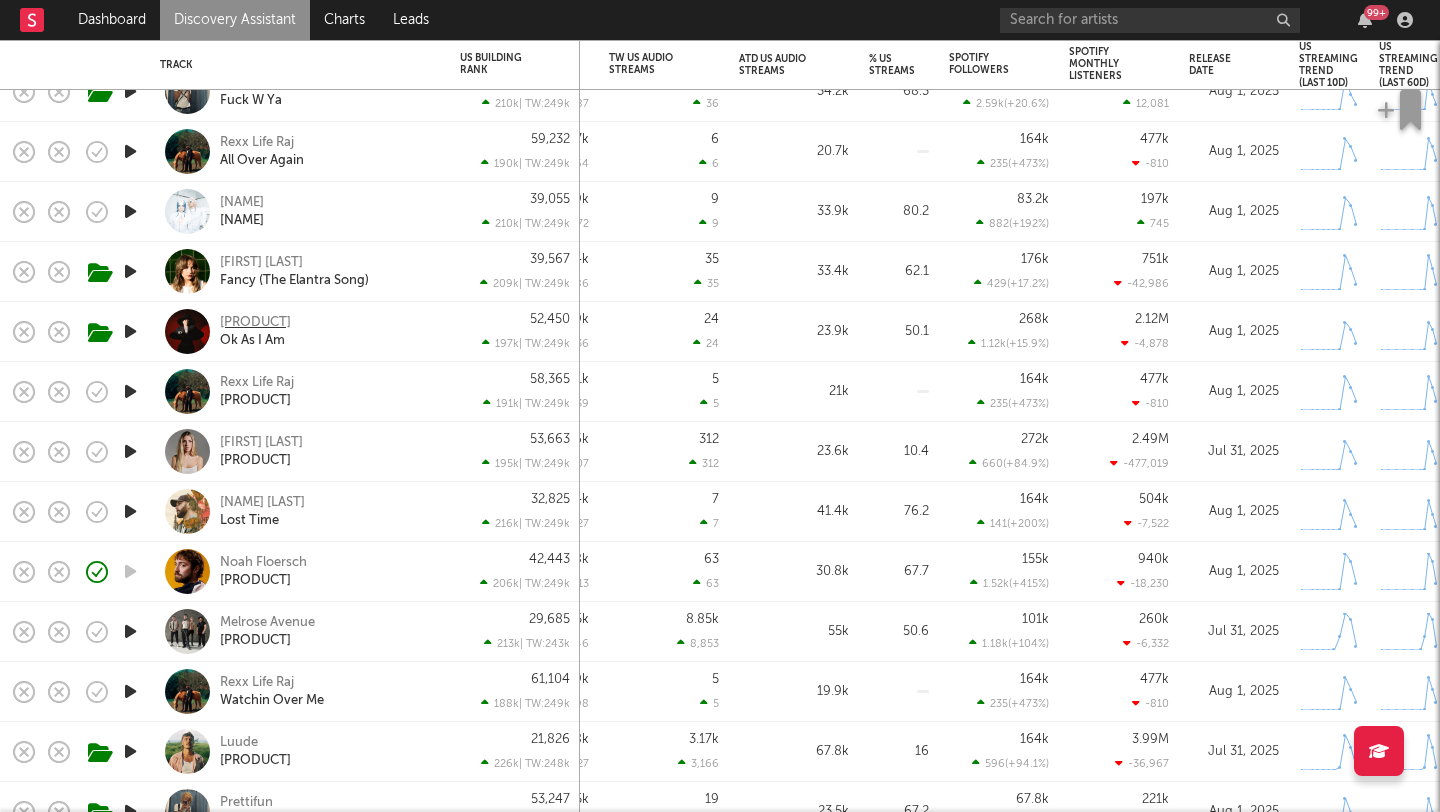 click on "Chinchilla" at bounding box center (255, 323) 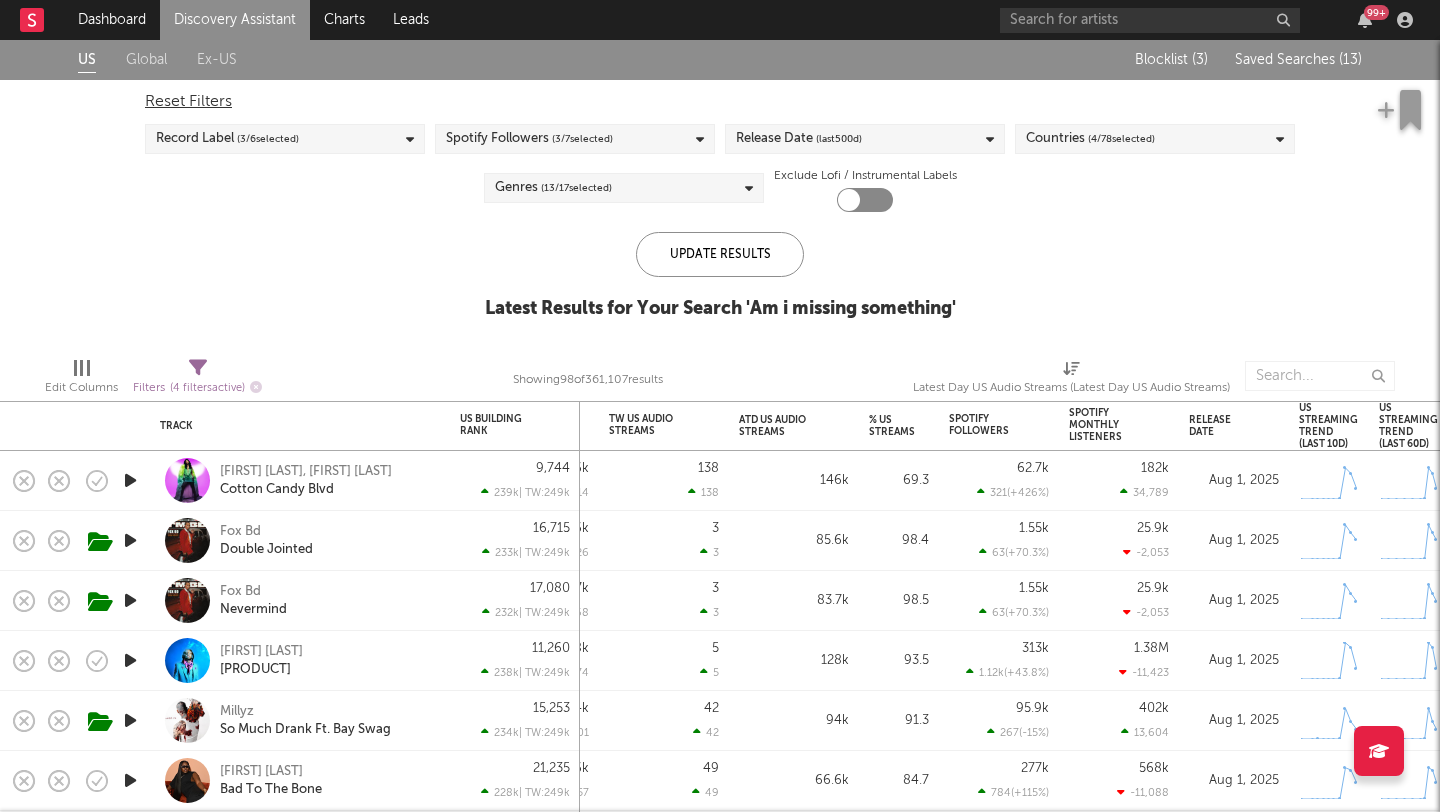 click on "Saved Searches   ( 13 )" at bounding box center [1298, 60] 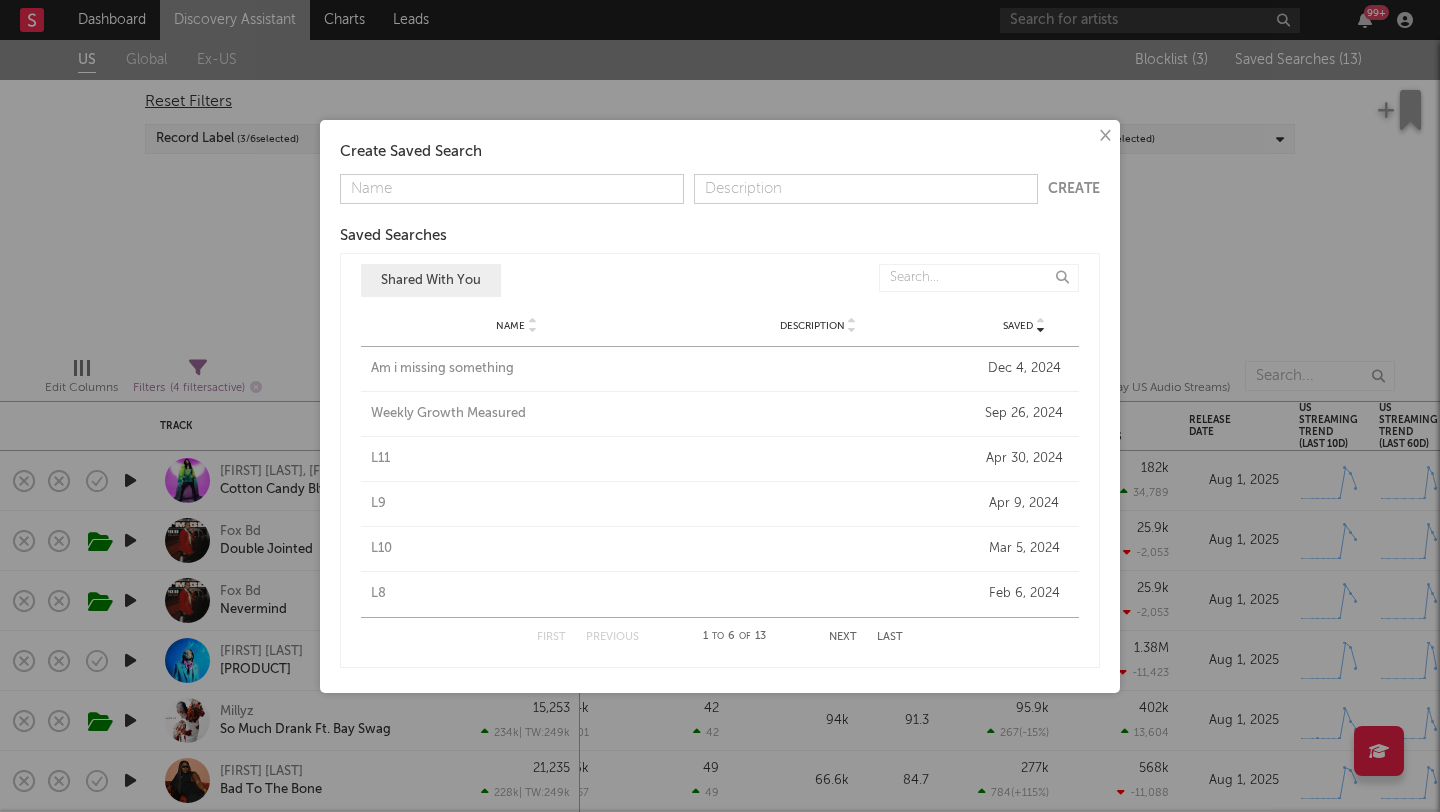 click on "Weekly Growth Measured" at bounding box center (517, 414) 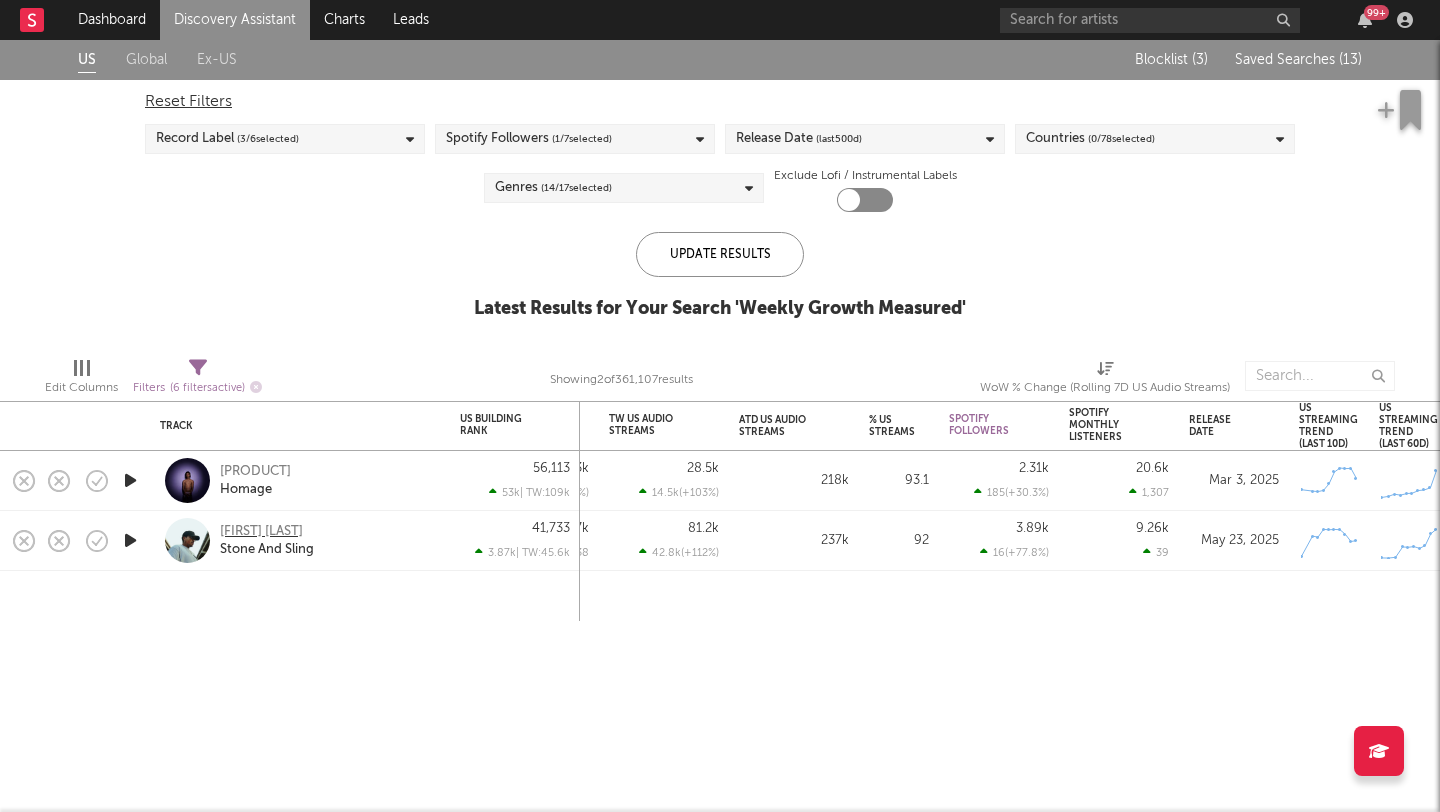 click on "[ARTIST]" at bounding box center [261, 532] 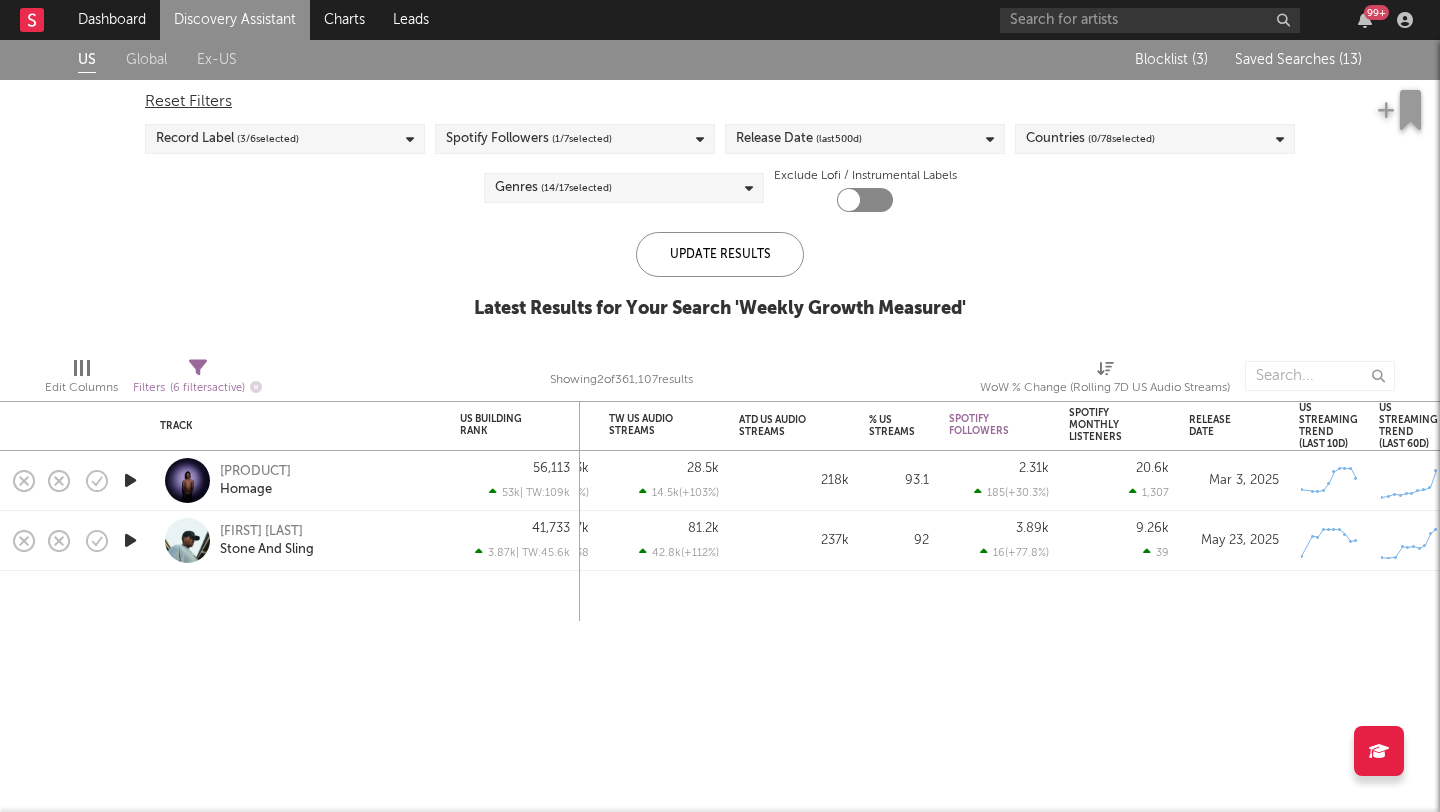 click on "Saved Searches   ( 13 )" at bounding box center [1298, 60] 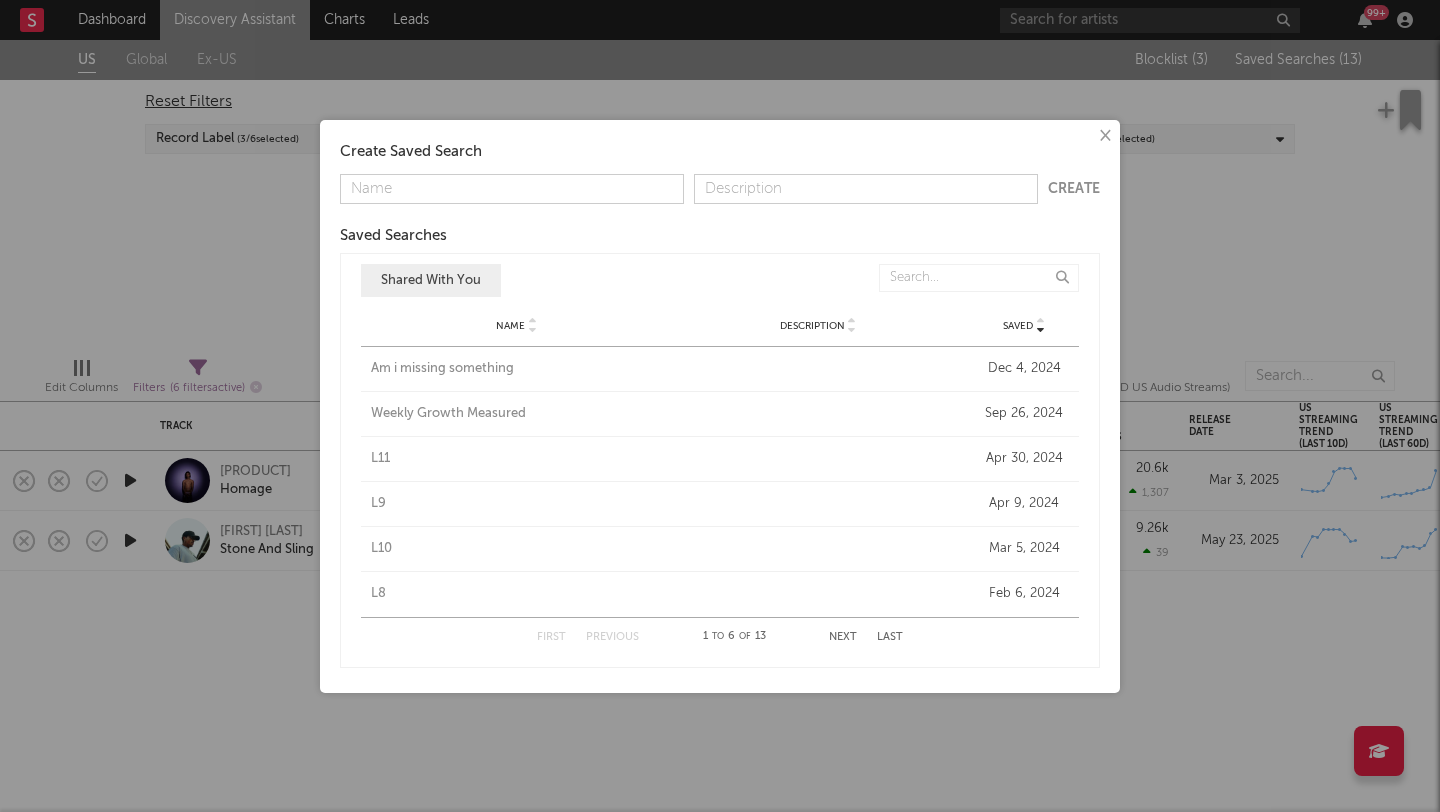 click on "L11" at bounding box center (517, 459) 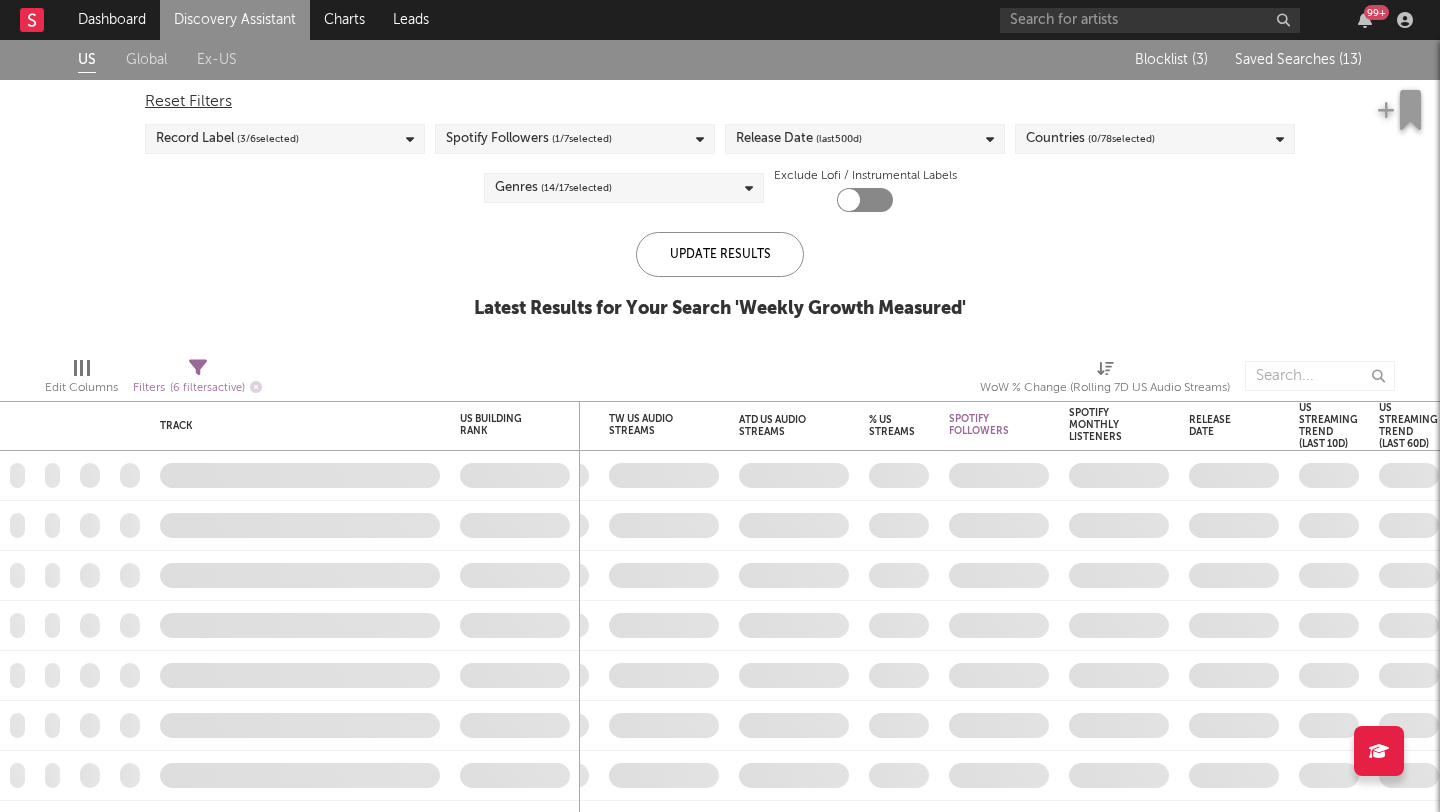 checkbox on "true" 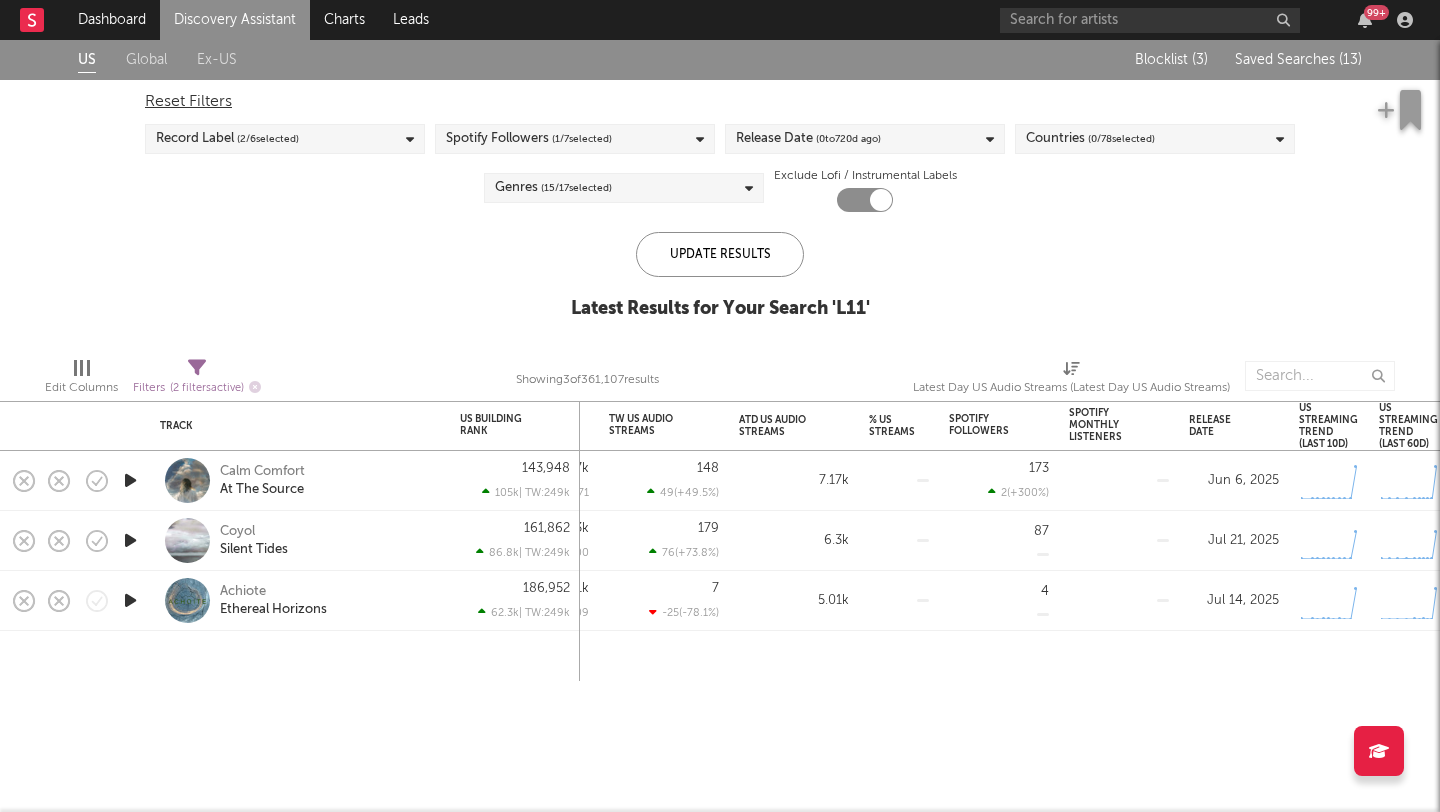 click on "Saved Searches   ( 13 )" at bounding box center (1295, 60) 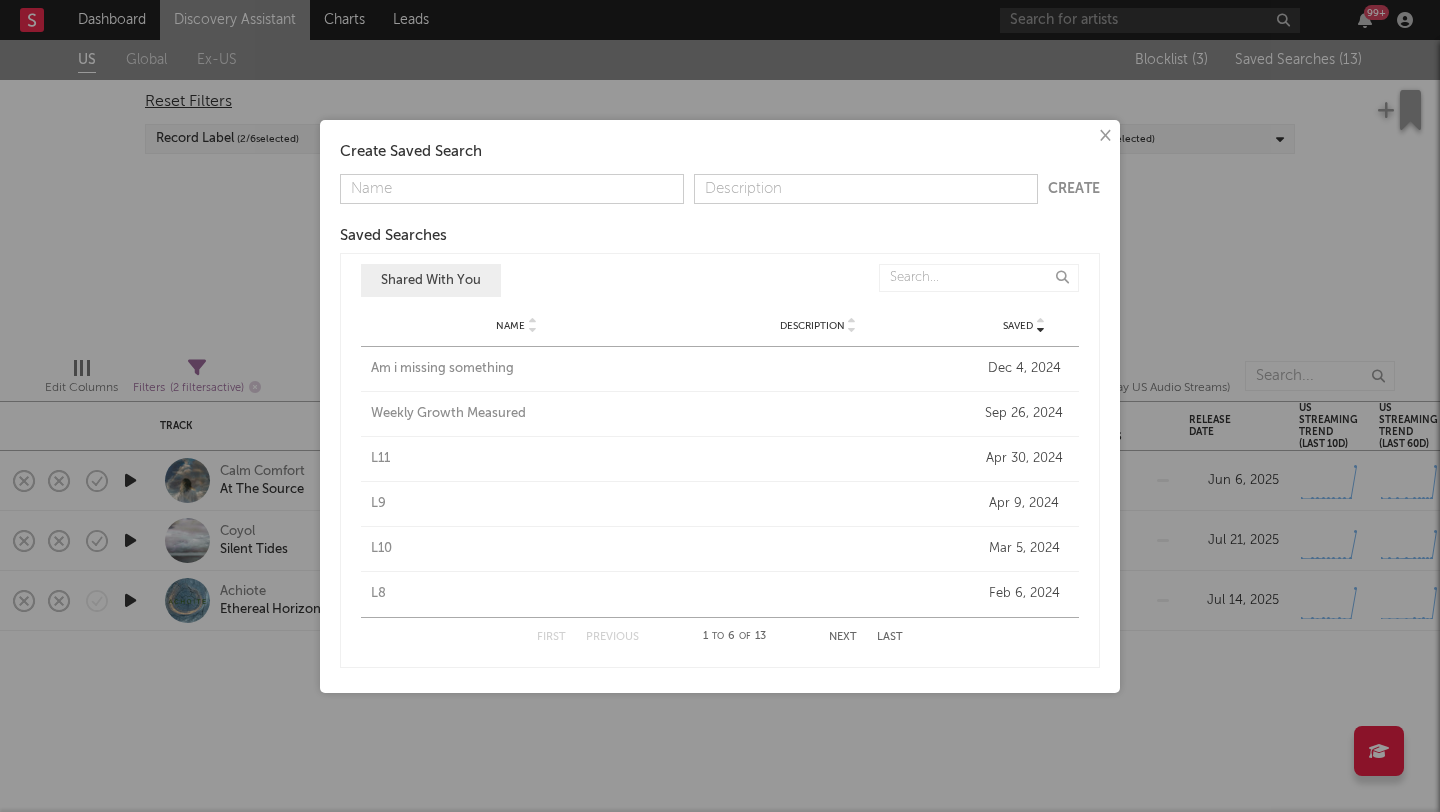 click on "L9" at bounding box center [517, 504] 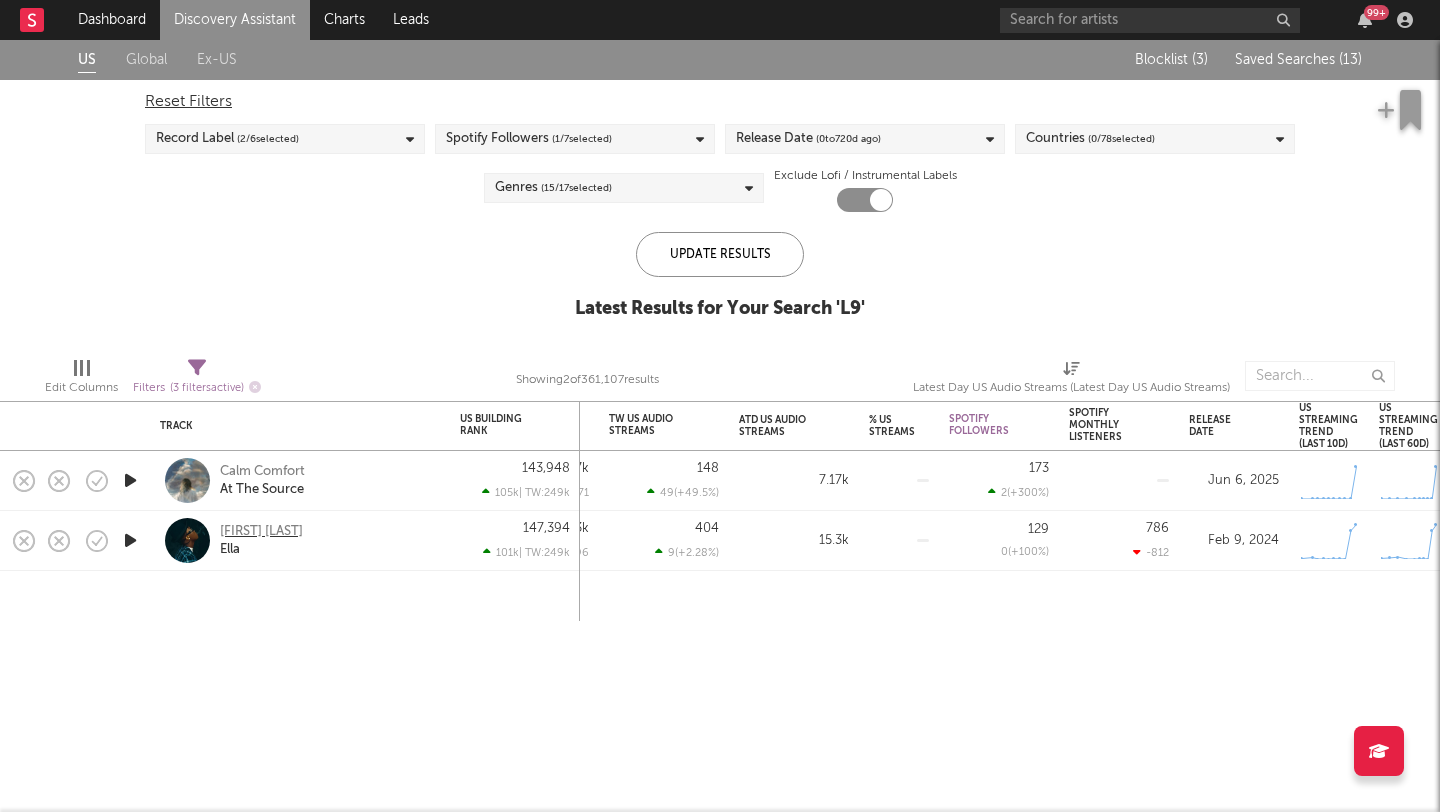 click on "Olex Stephen" at bounding box center (261, 532) 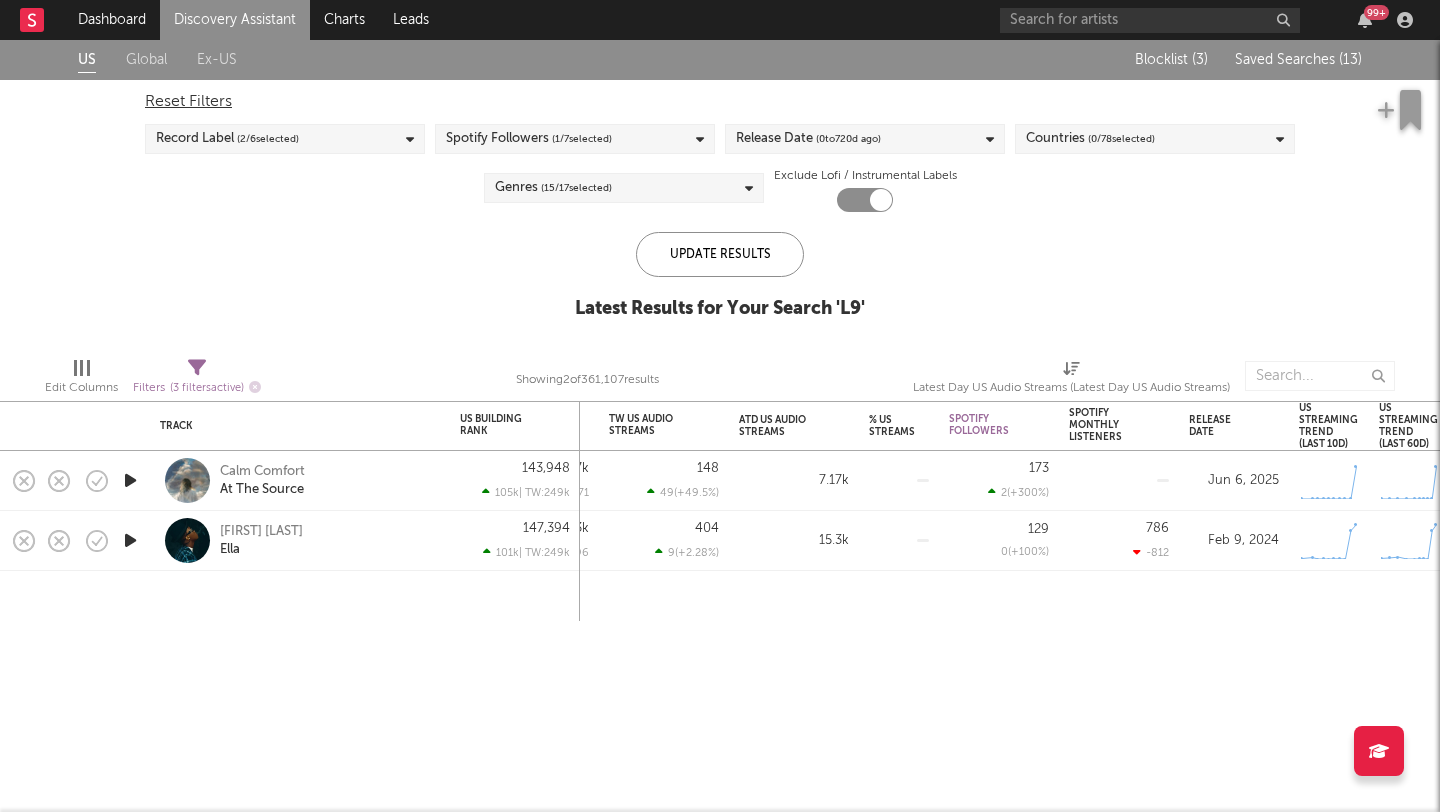 click on "Saved Searches   ( 13 )" at bounding box center [1298, 60] 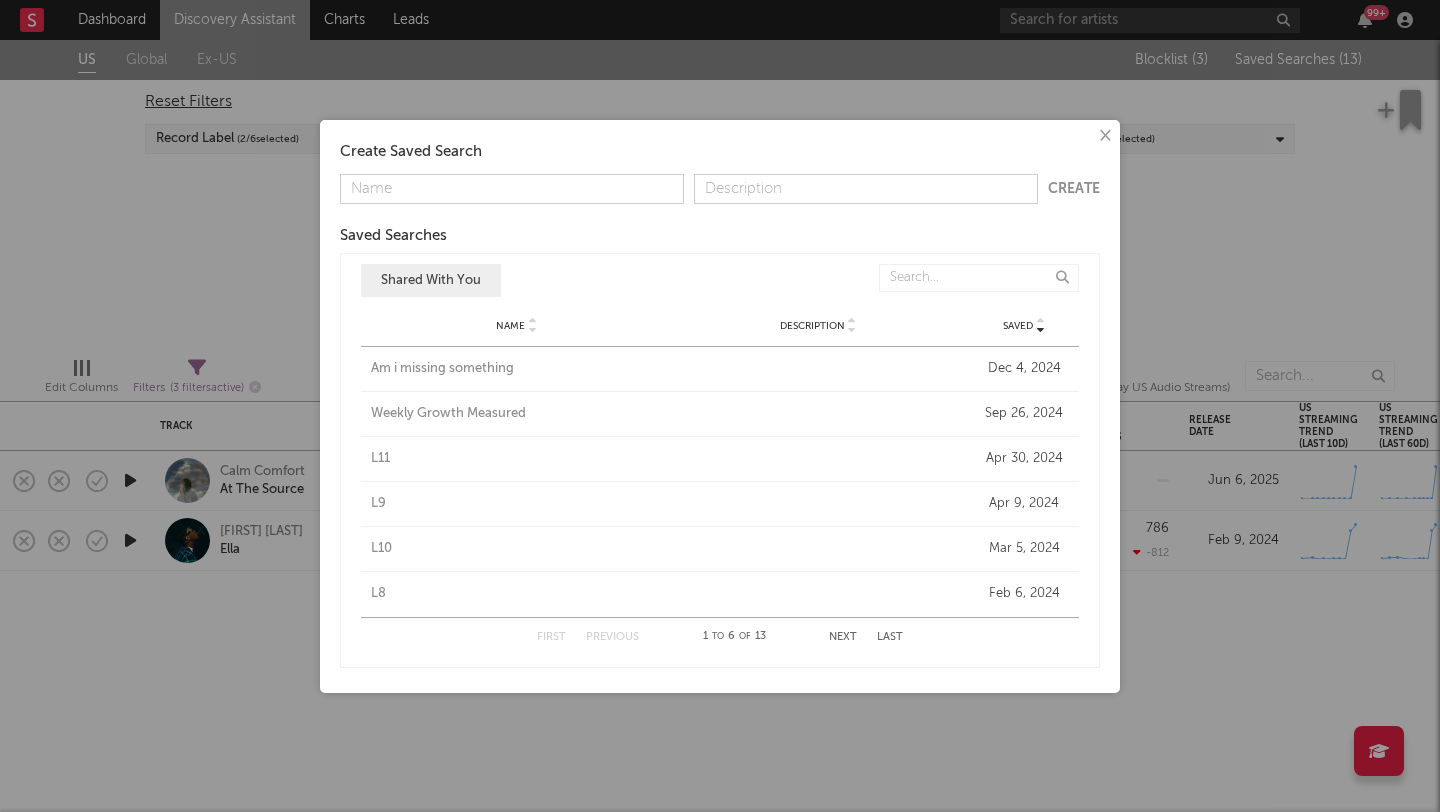 click on "Name L10 Description Saved Mar 5, 2024" at bounding box center [720, 549] 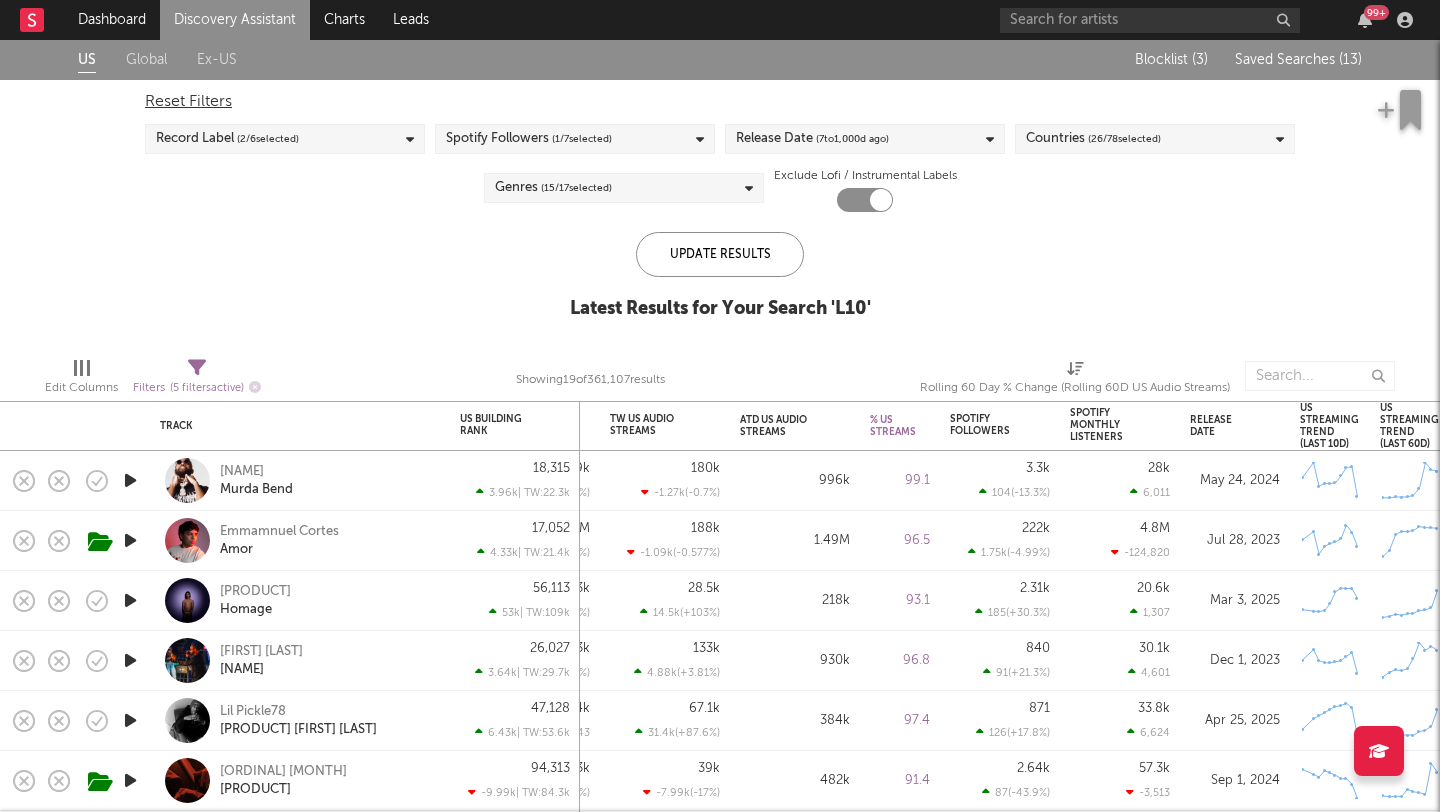 click on "( 13 )" at bounding box center (1350, 60) 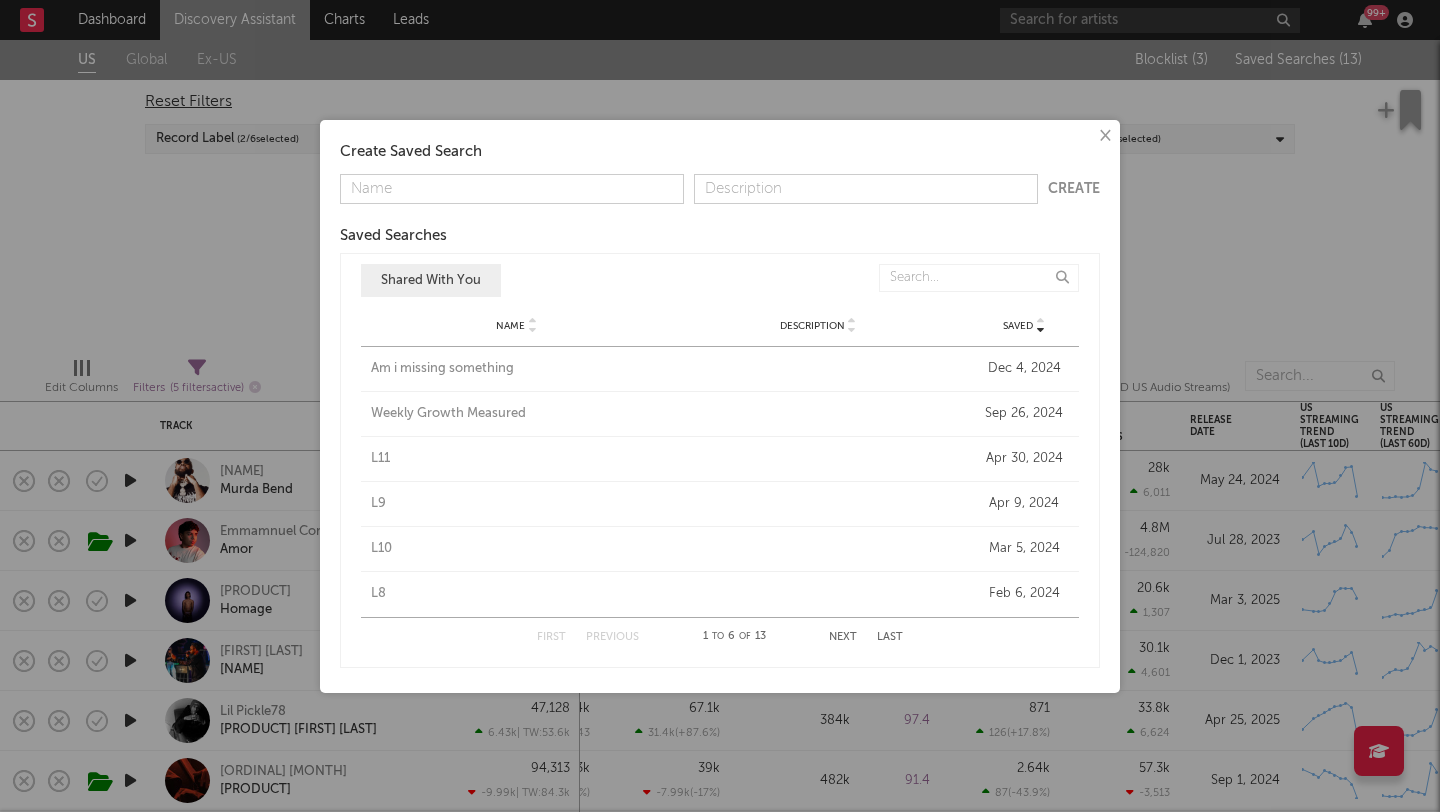 click on "L8" at bounding box center [517, 594] 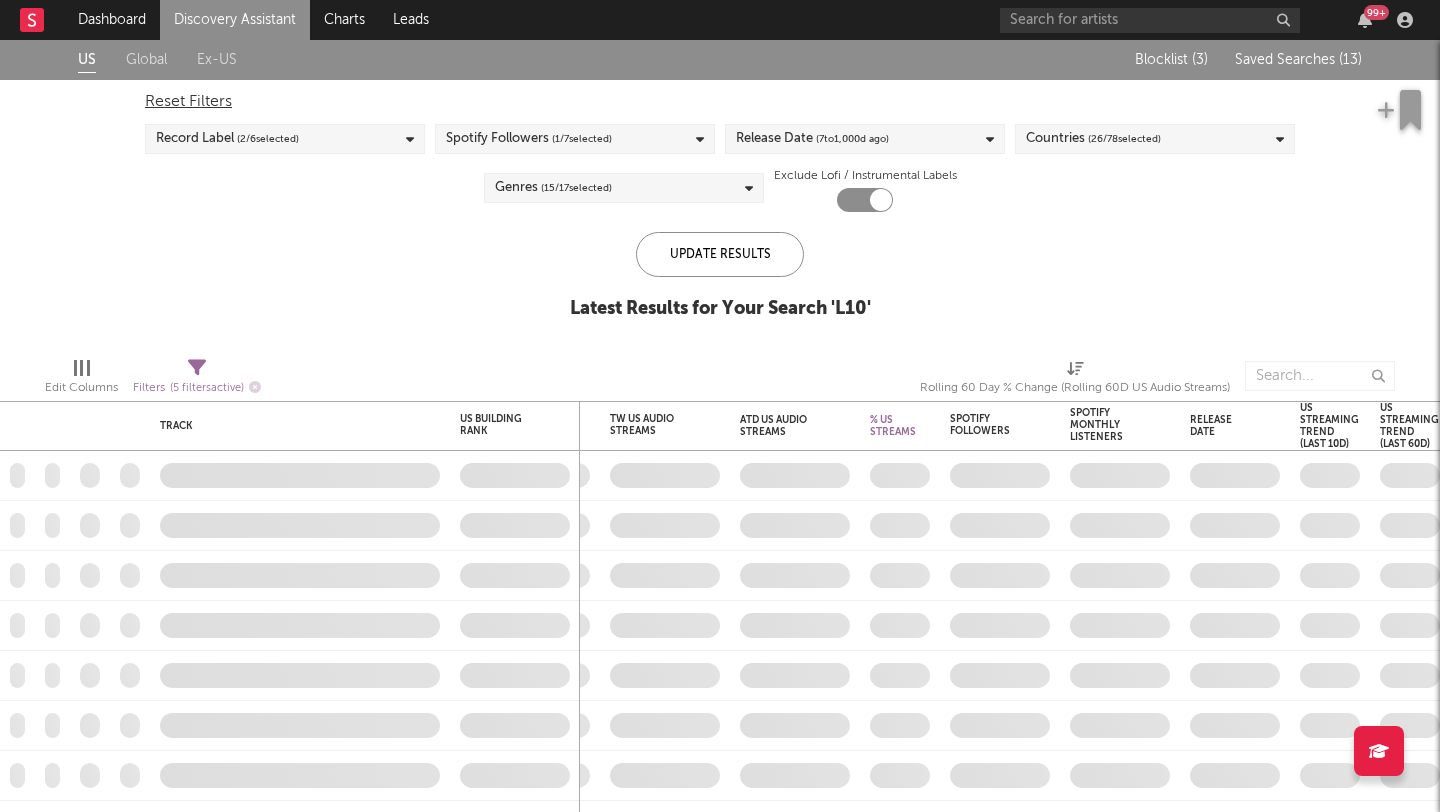 checkbox on "false" 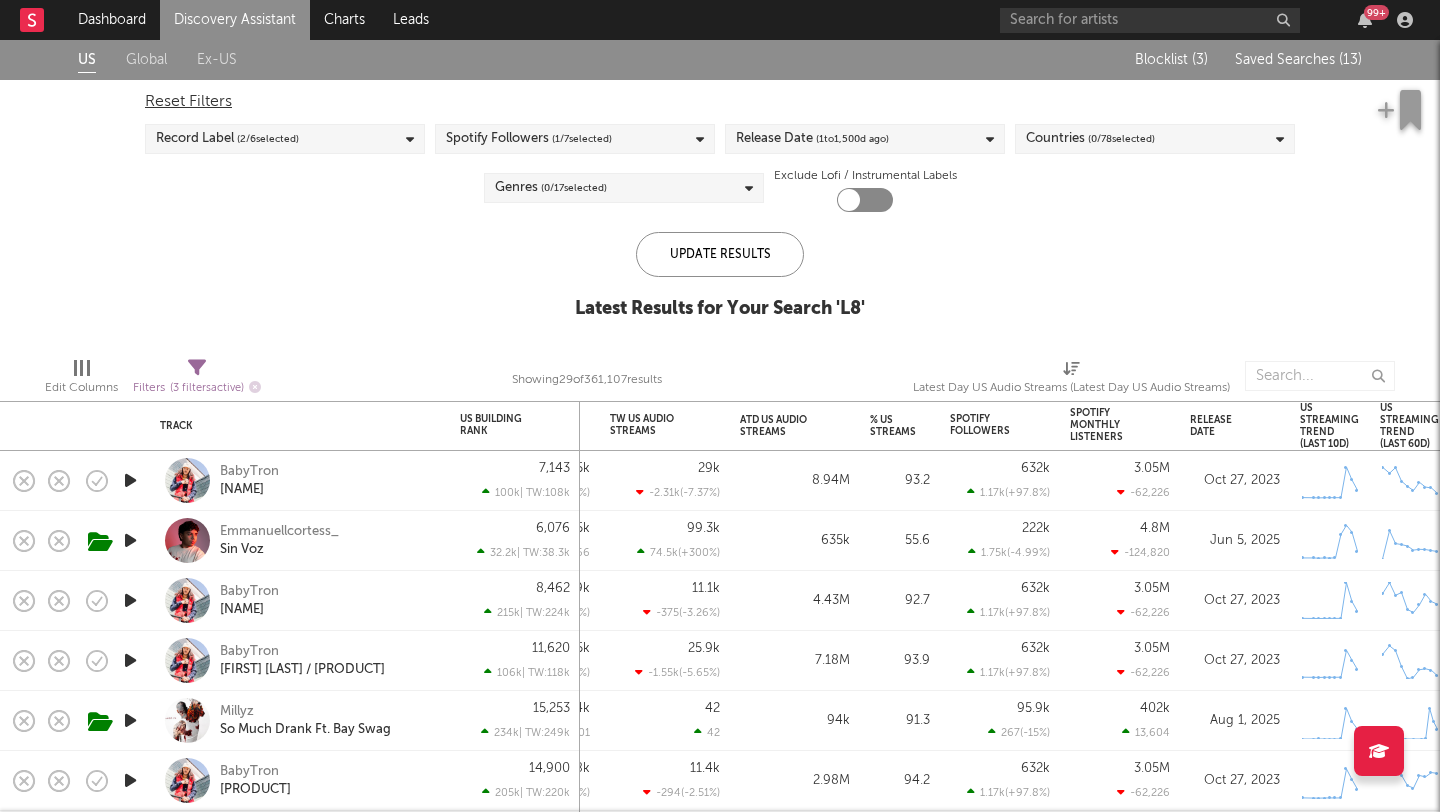click on "Saved Searches   ( 13 )" at bounding box center [1298, 60] 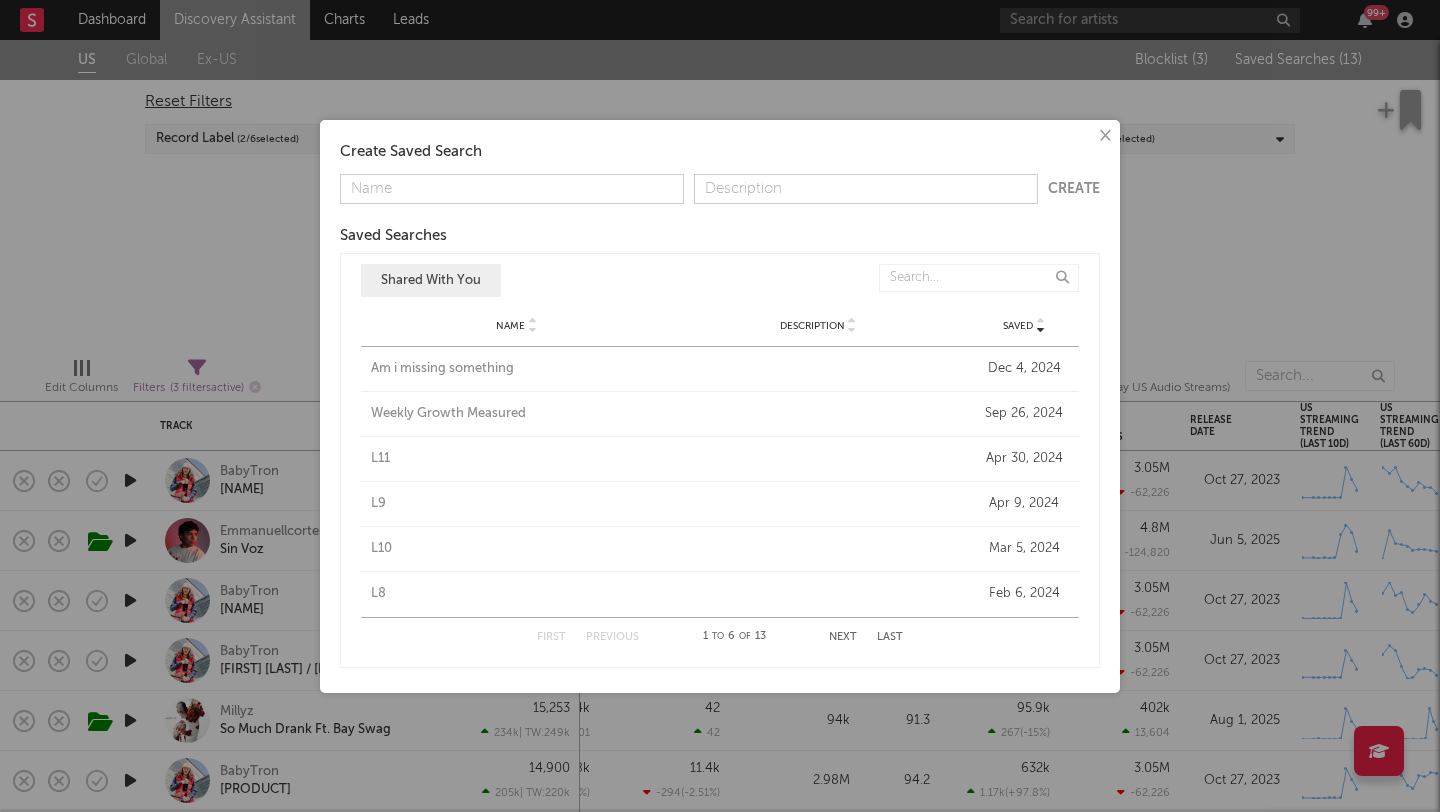 click on "Next" at bounding box center [843, 637] 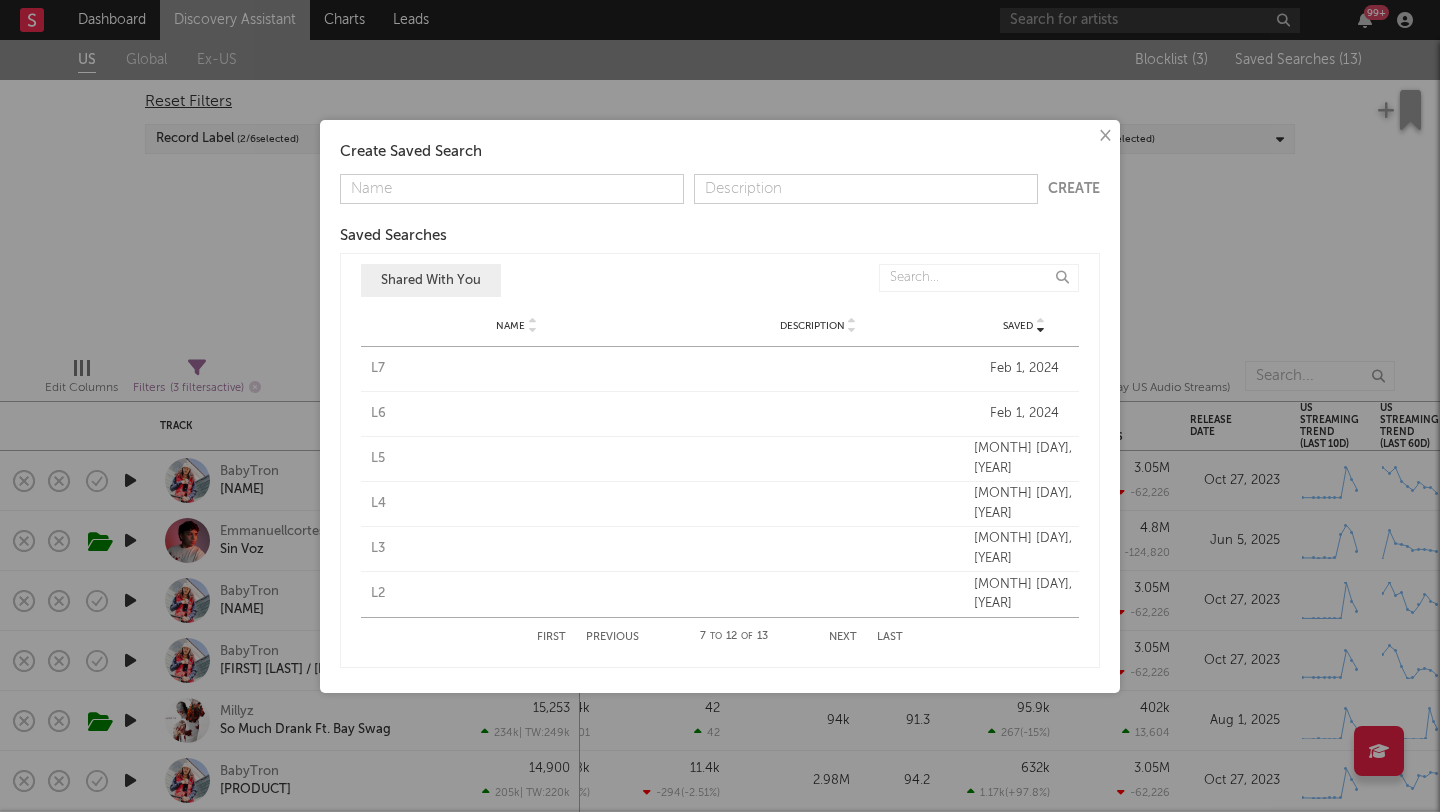 click on "L7" at bounding box center (517, 369) 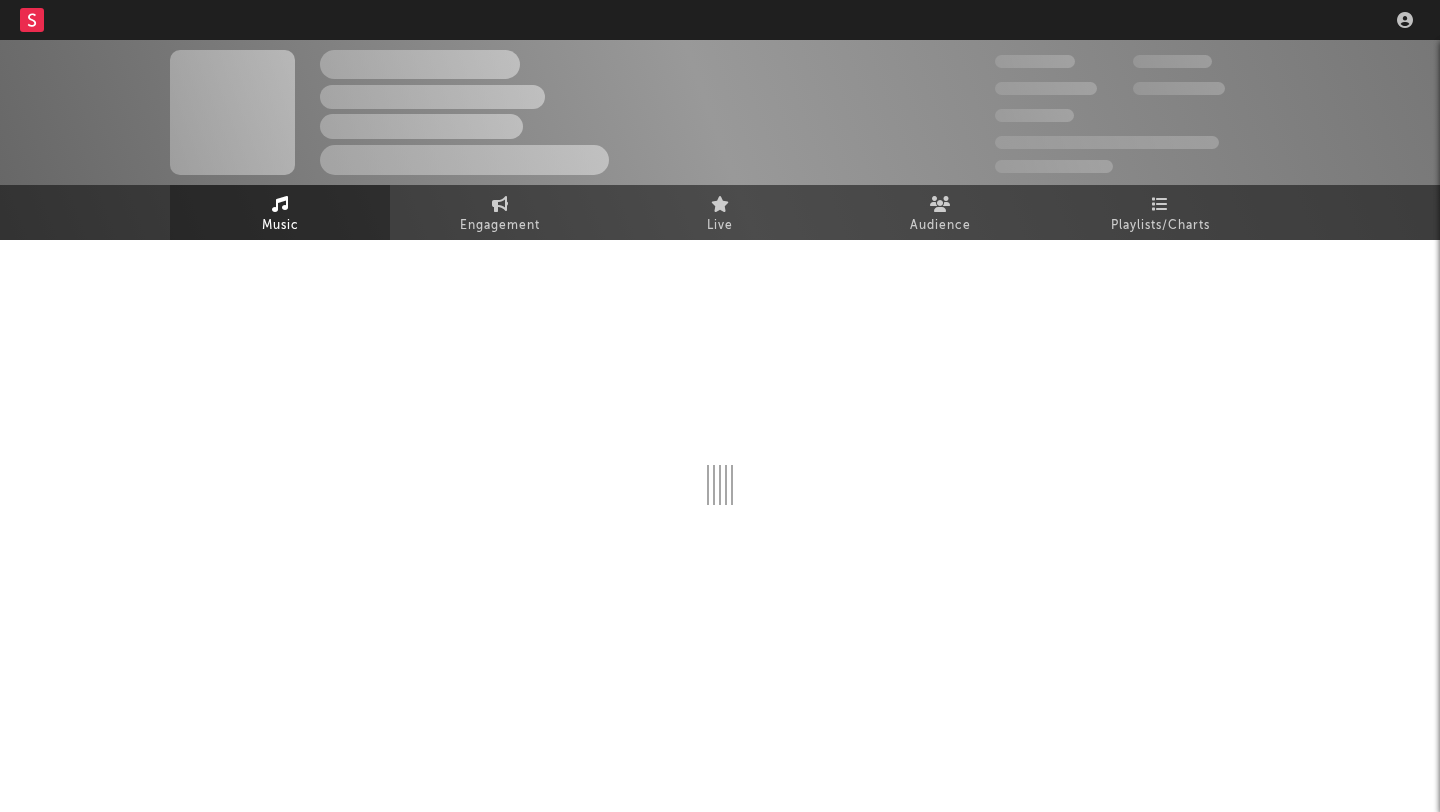 scroll, scrollTop: 0, scrollLeft: 0, axis: both 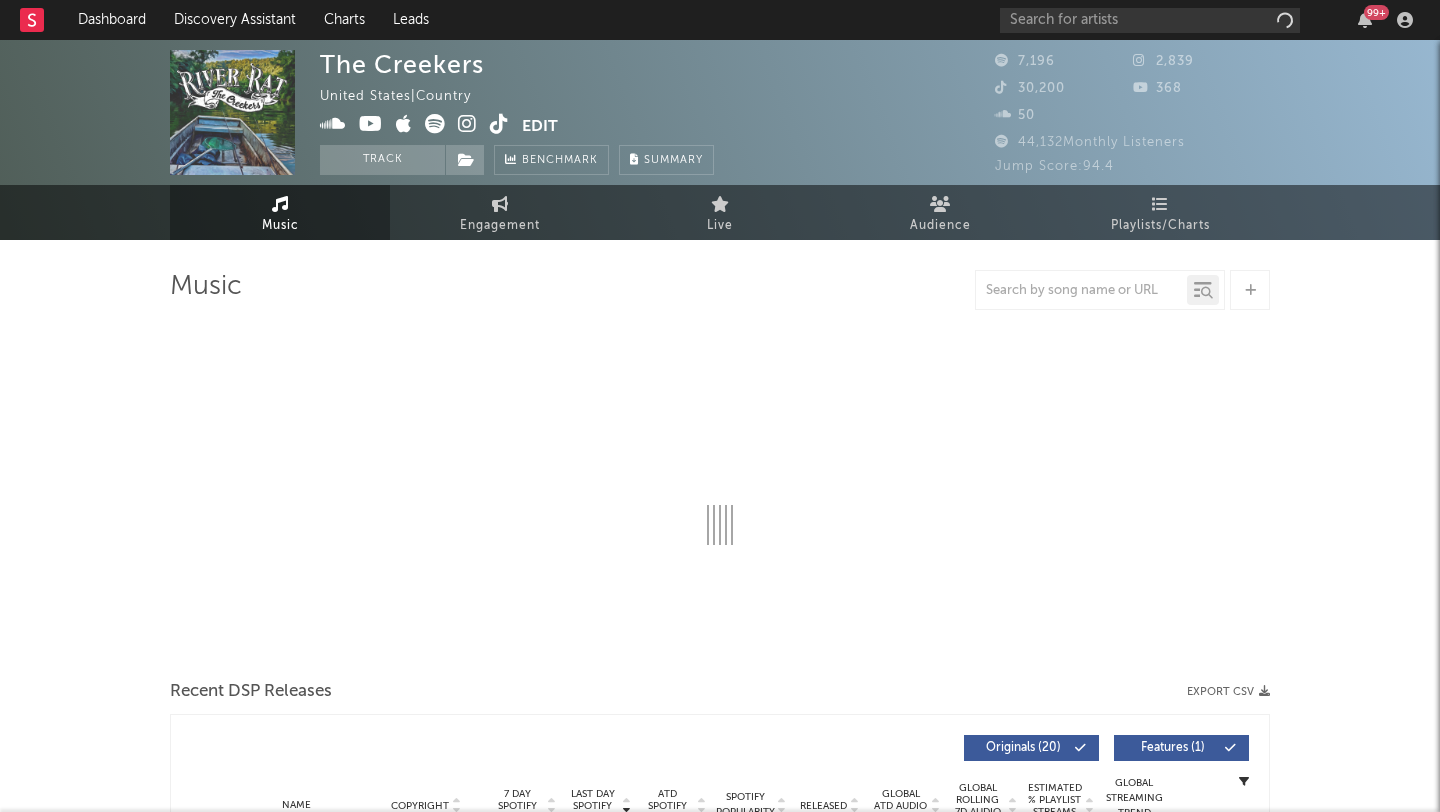 select on "6m" 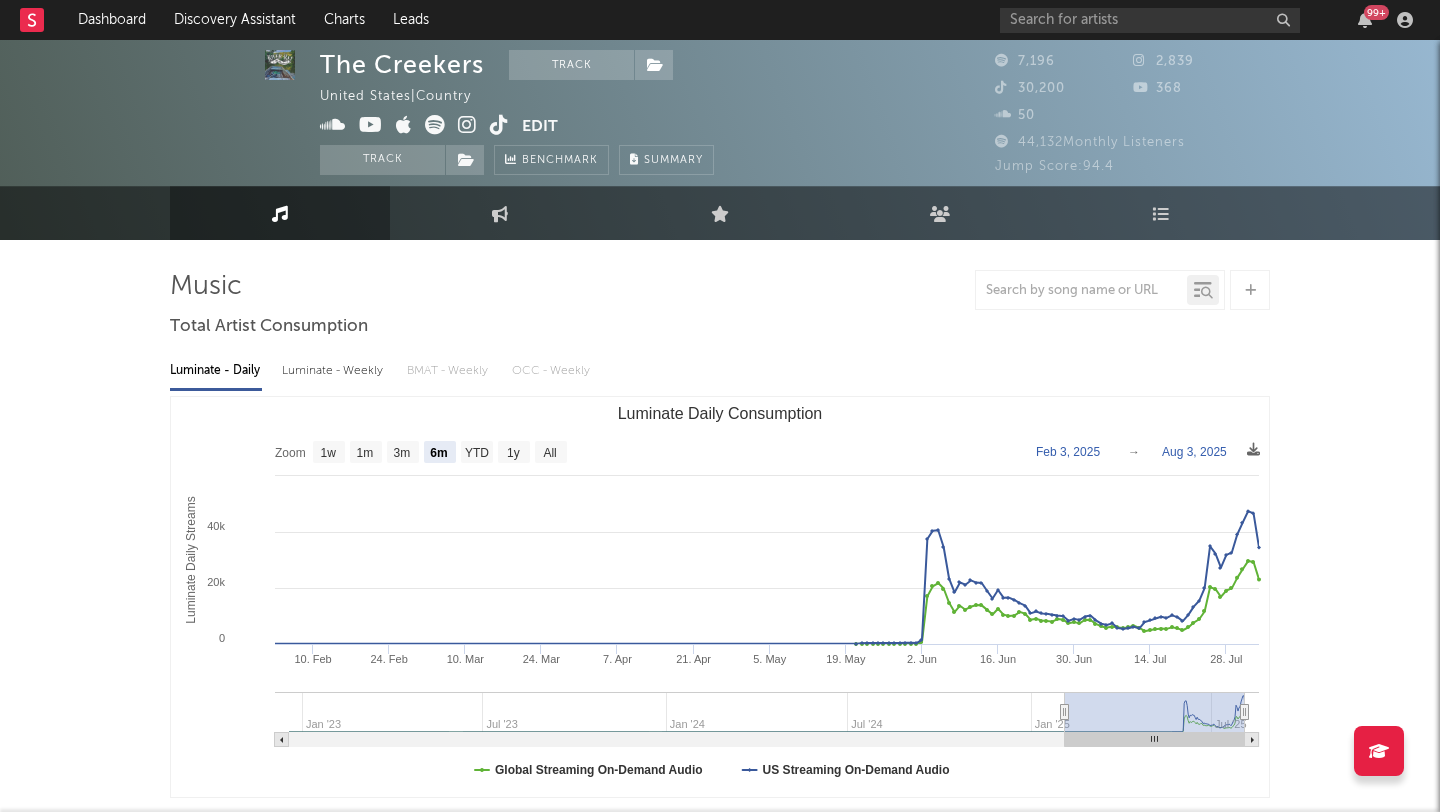 scroll, scrollTop: 6, scrollLeft: 0, axis: vertical 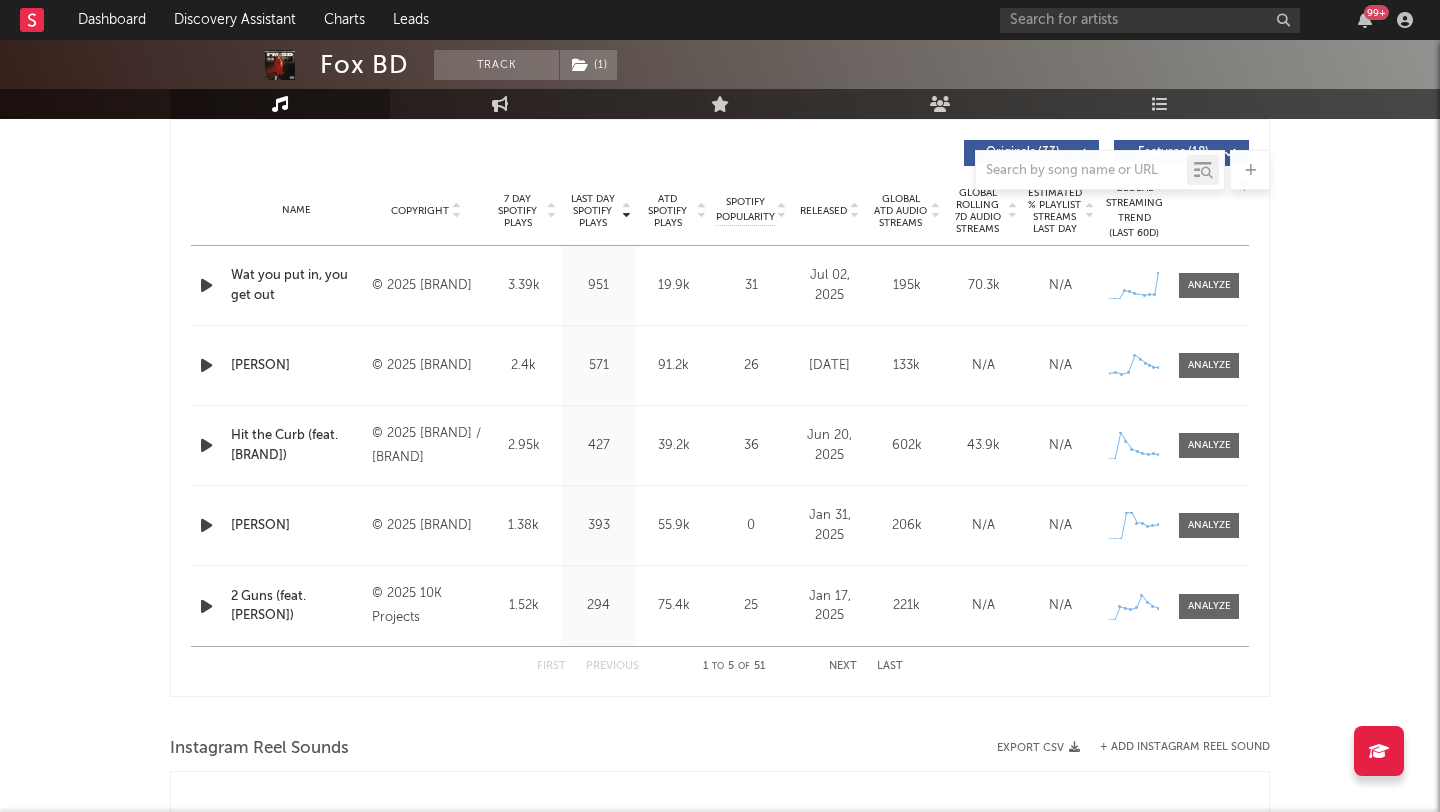 select on "6m" 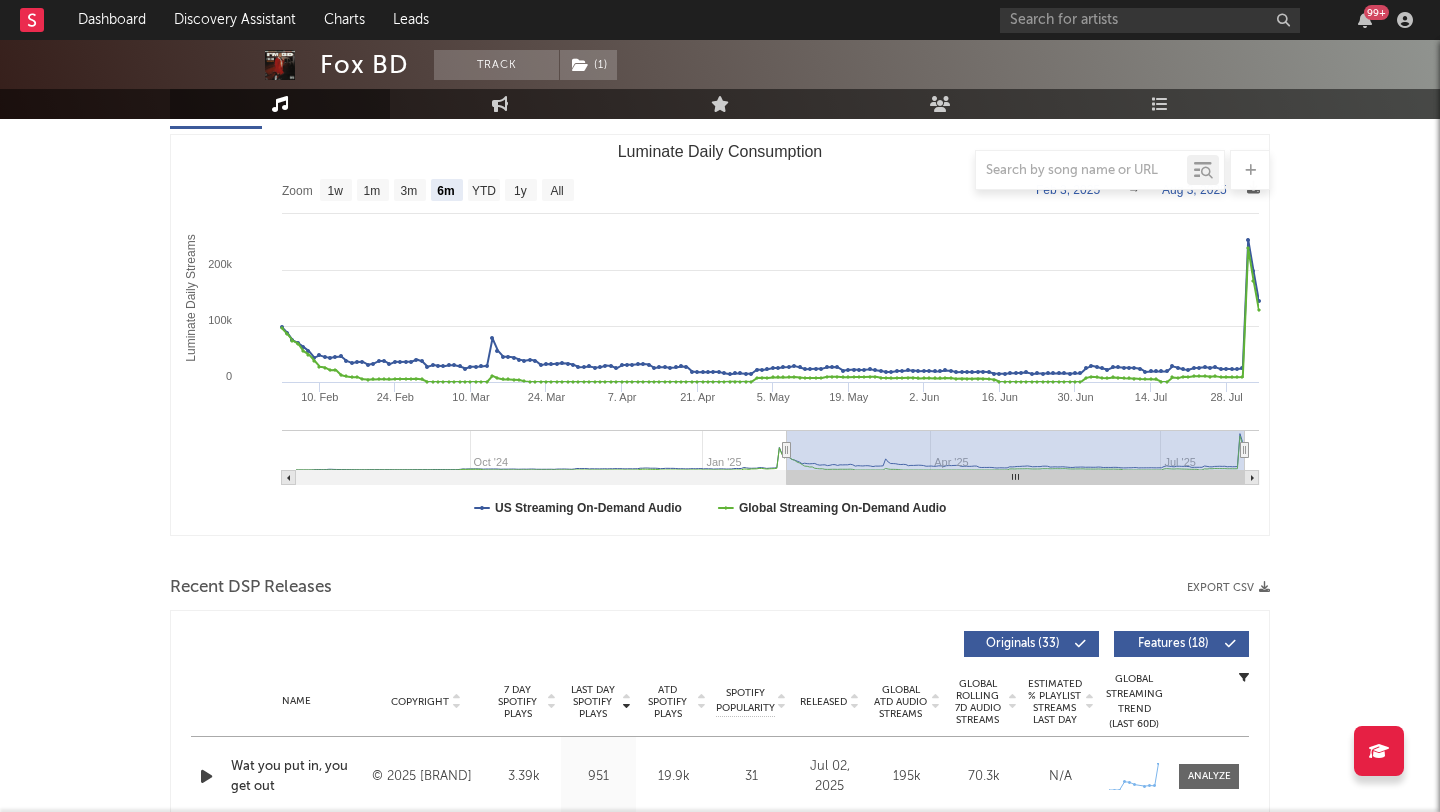 scroll, scrollTop: 251, scrollLeft: 0, axis: vertical 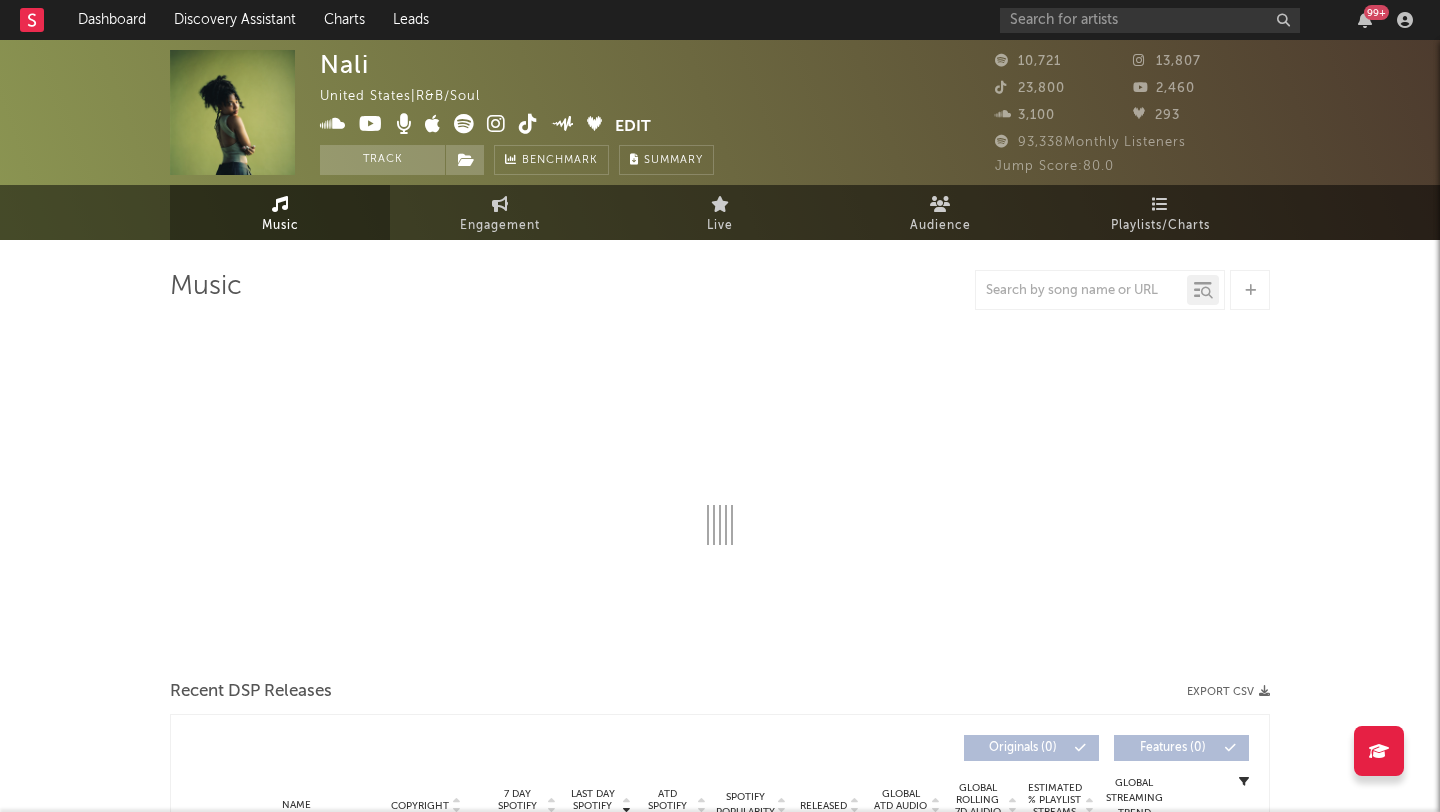 select on "6m" 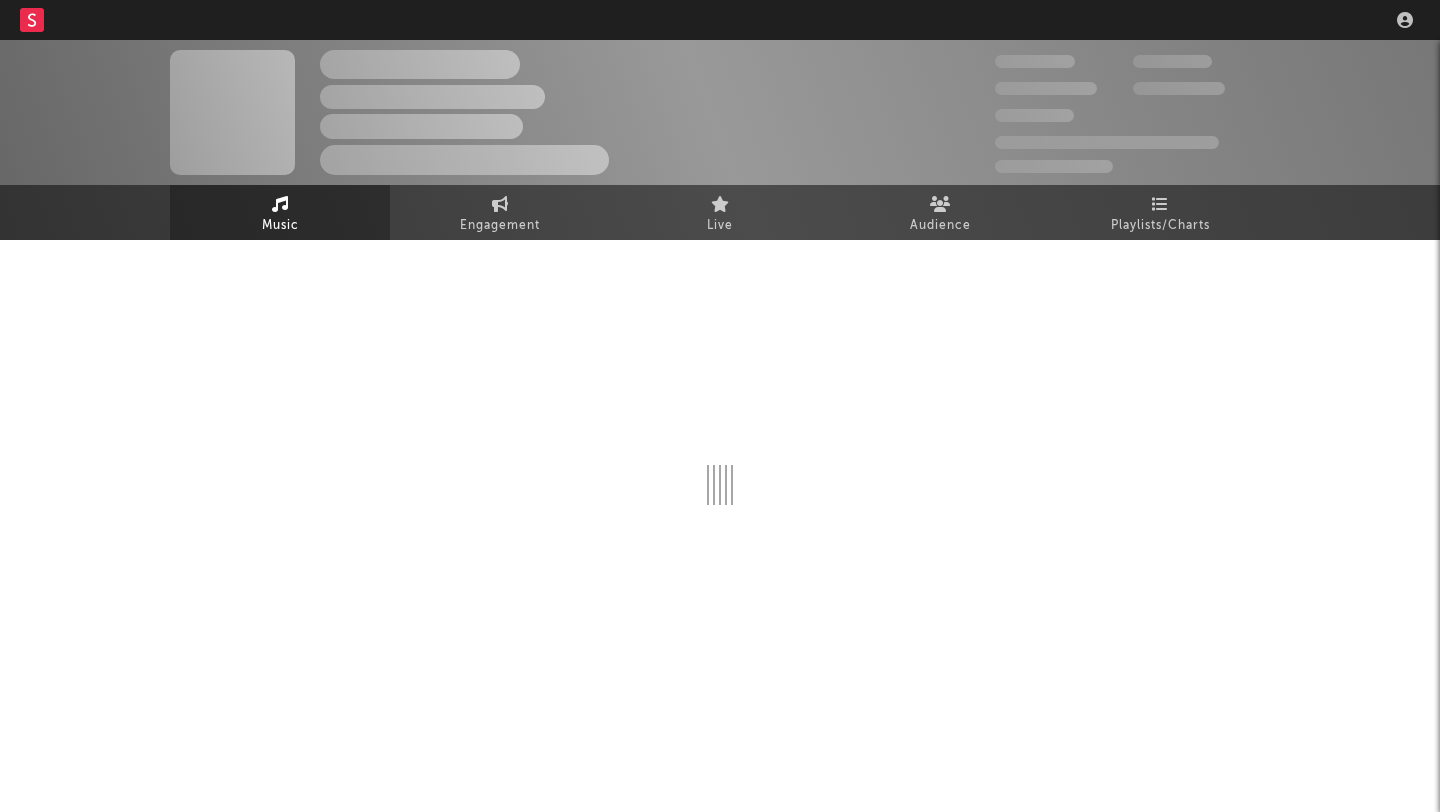scroll, scrollTop: 0, scrollLeft: 0, axis: both 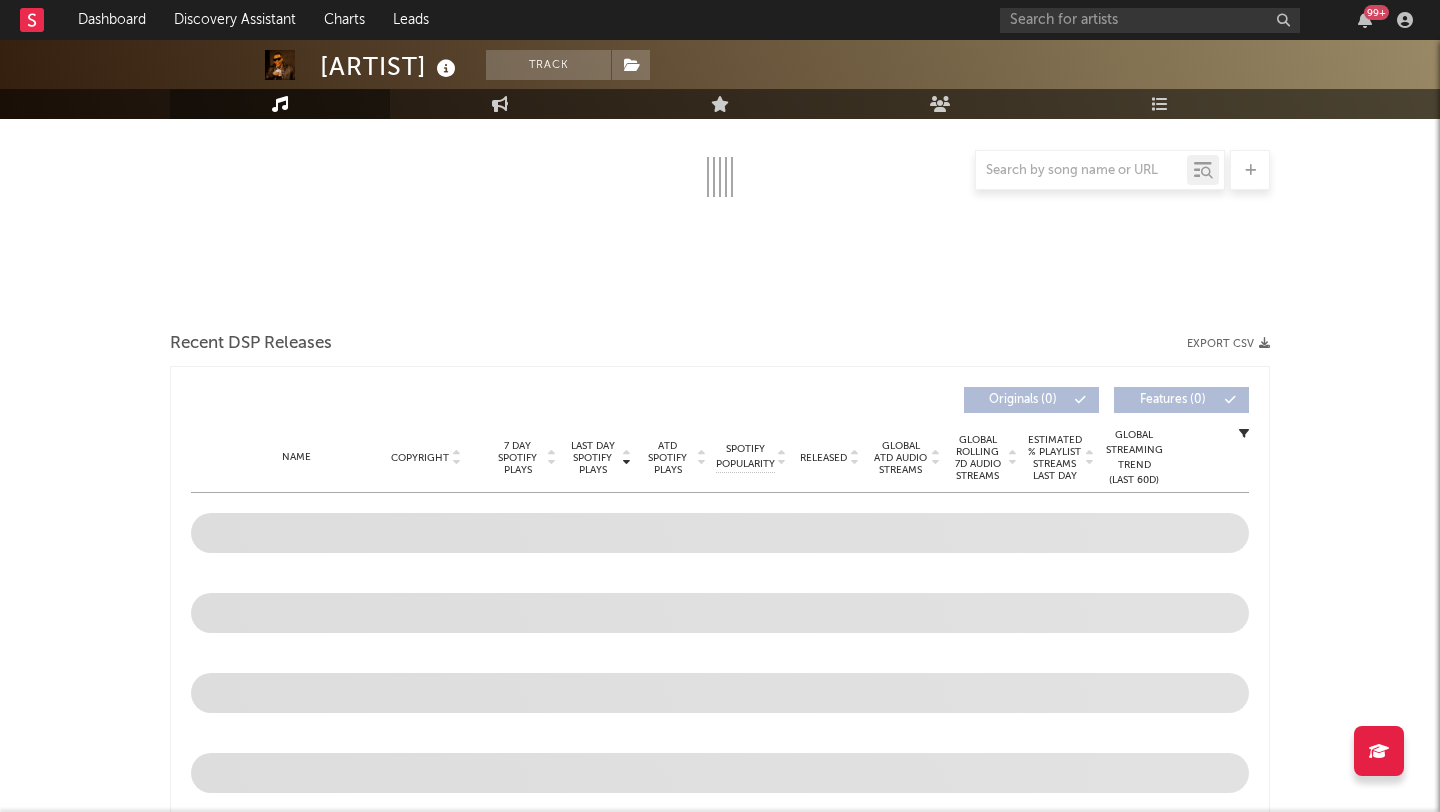select on "6m" 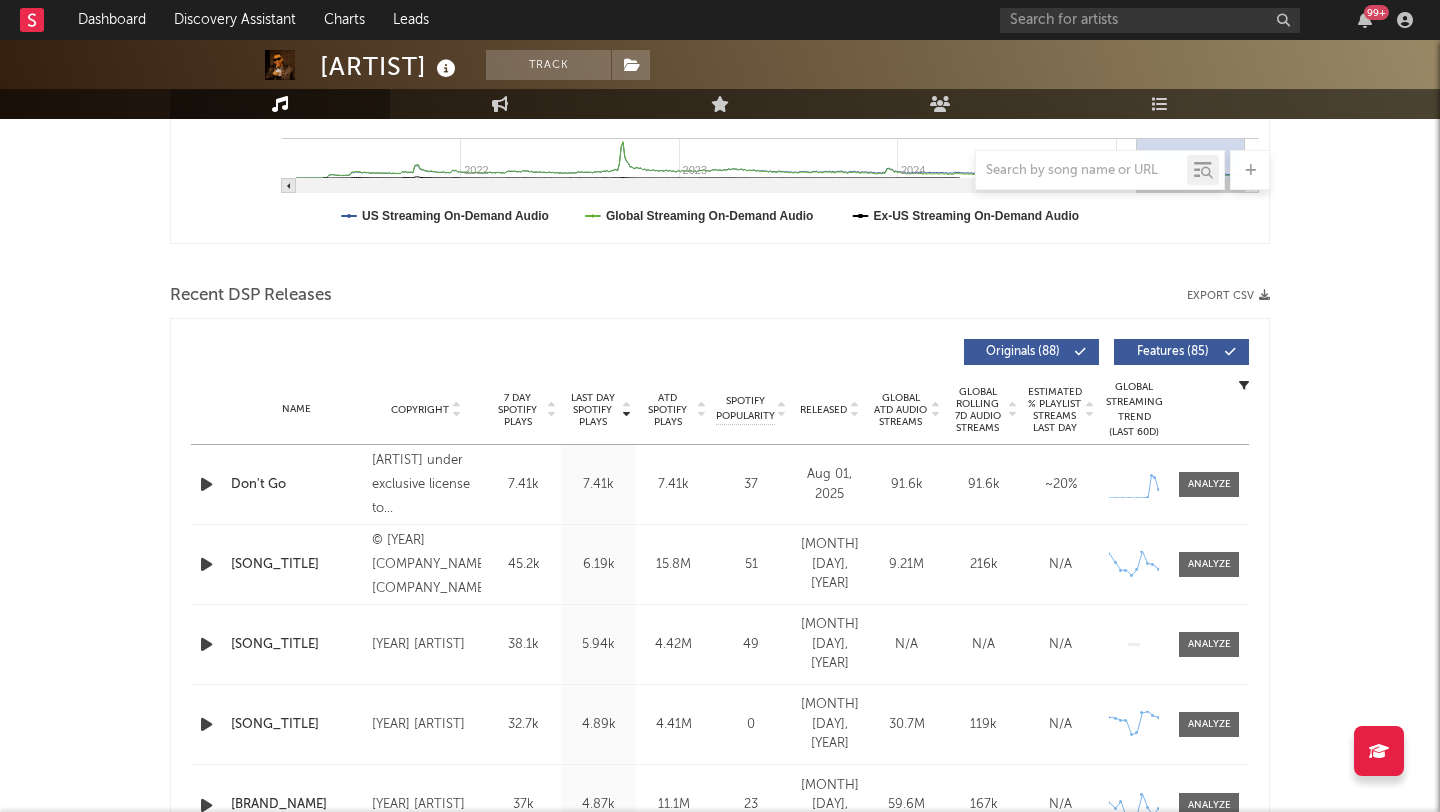 scroll, scrollTop: 564, scrollLeft: 0, axis: vertical 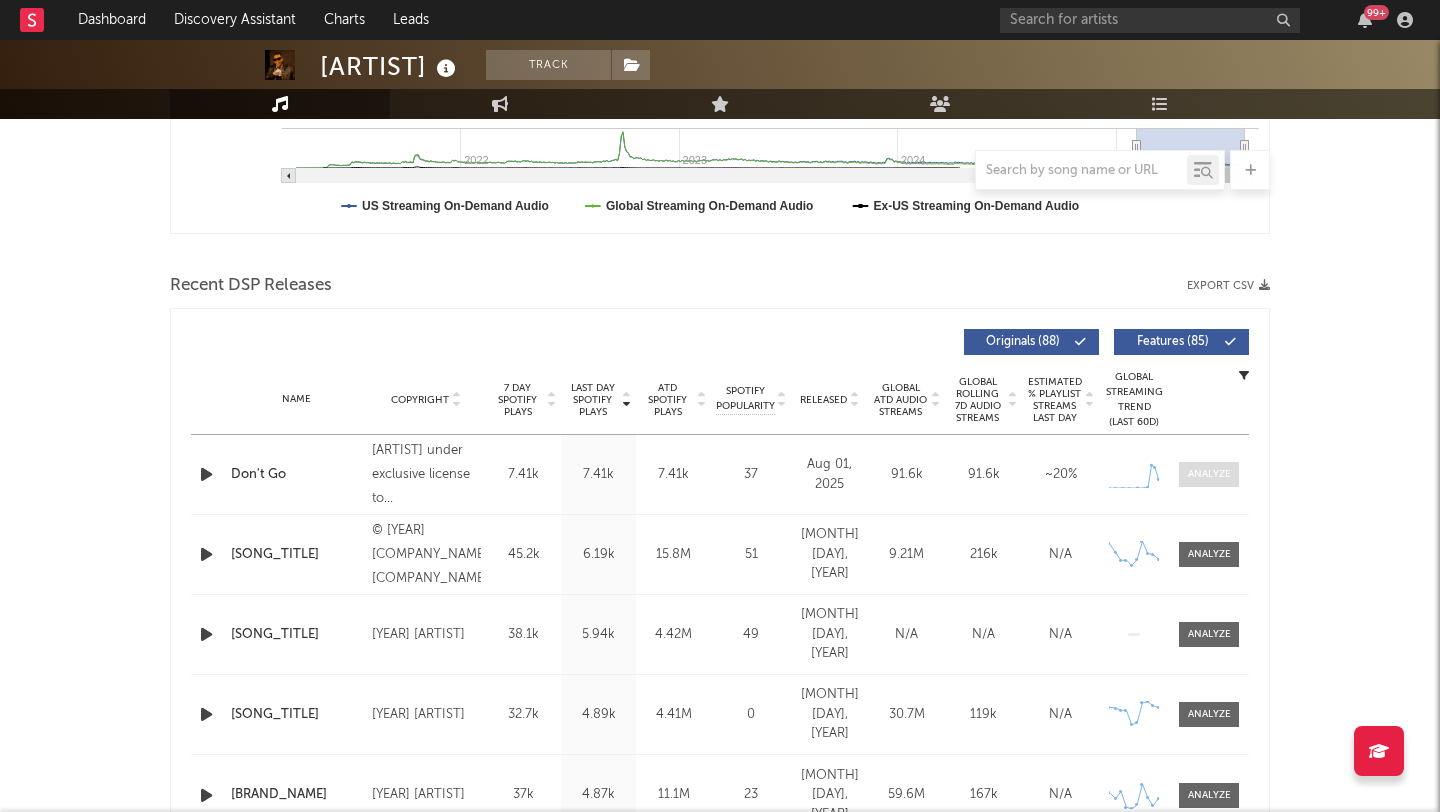 click at bounding box center (1209, 474) 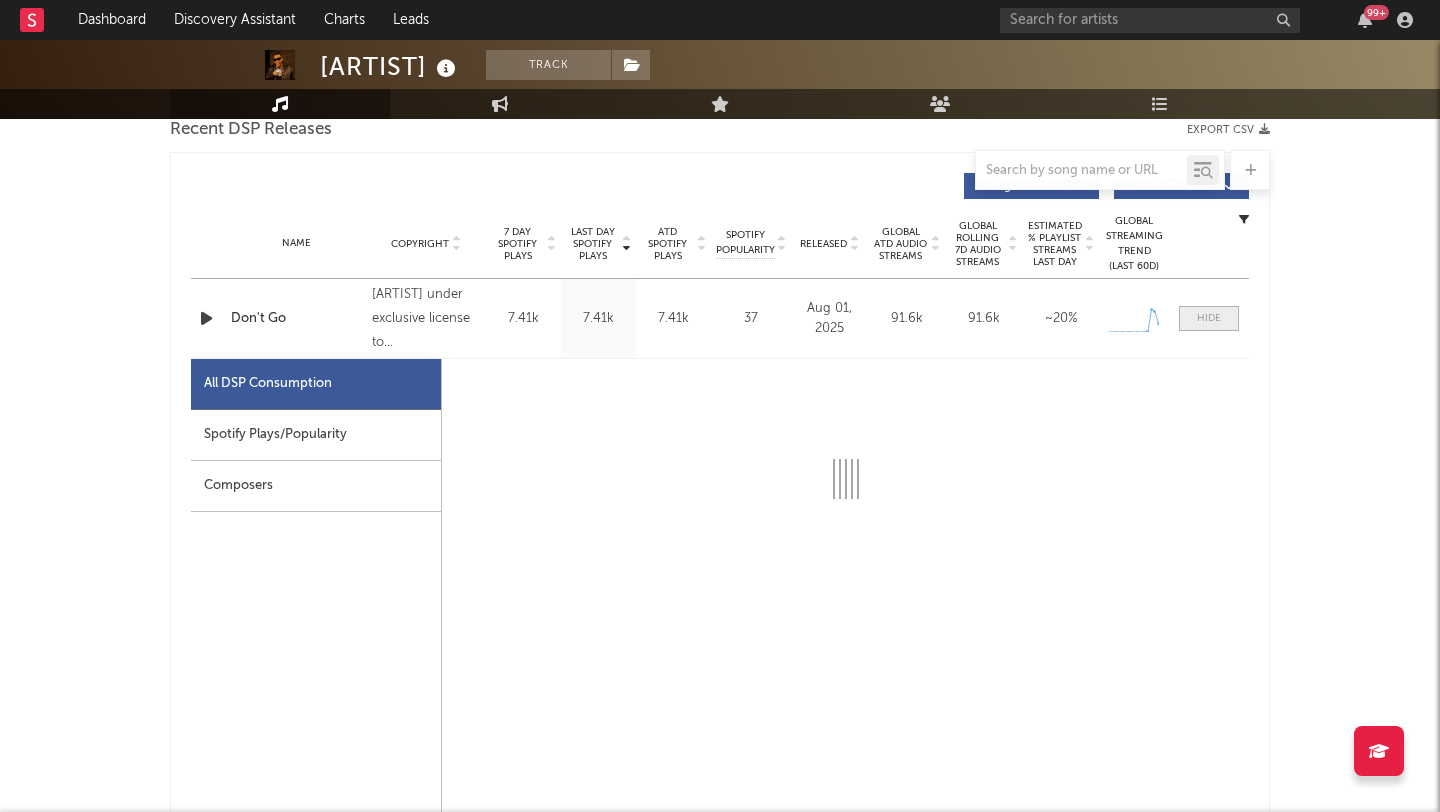scroll, scrollTop: 788, scrollLeft: 0, axis: vertical 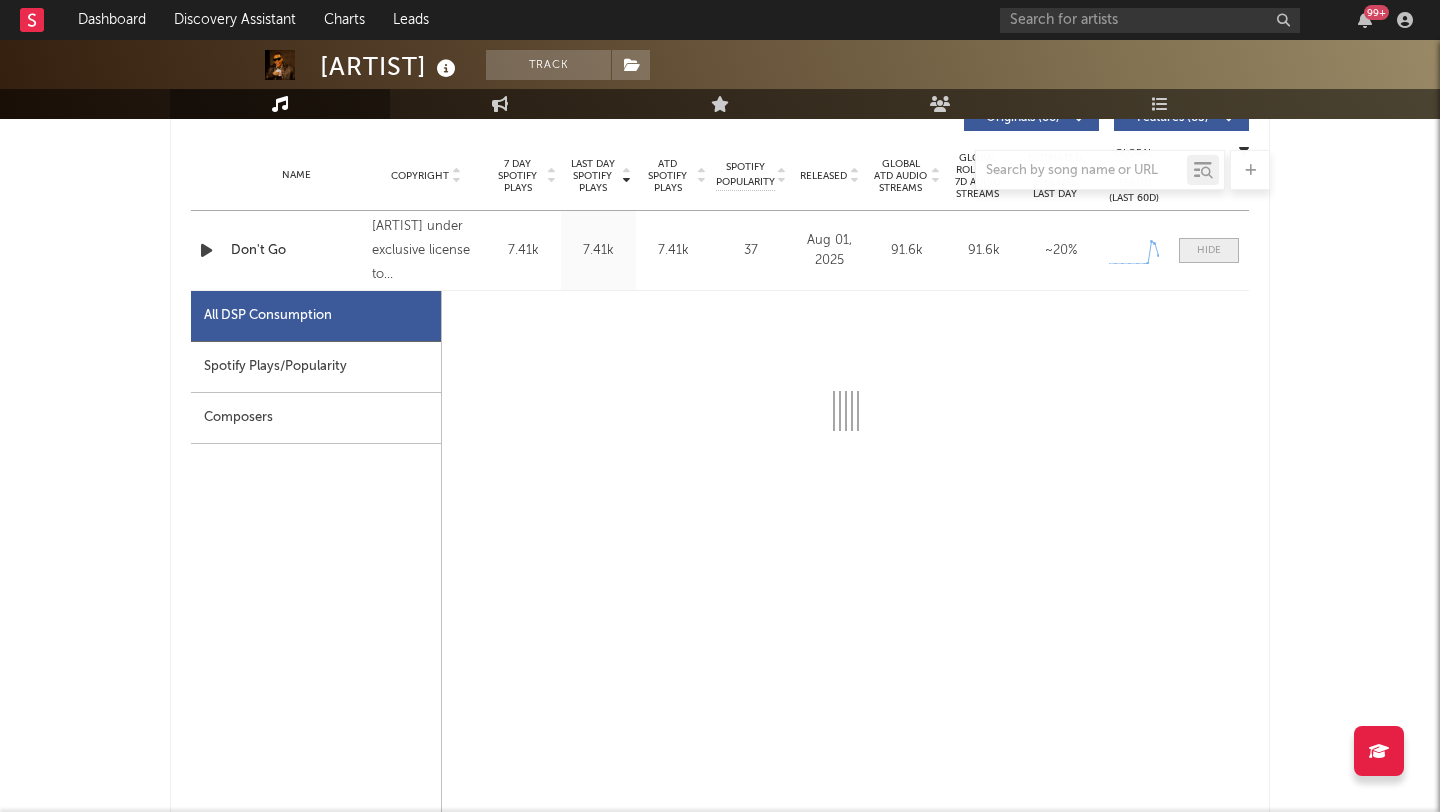 select on "1w" 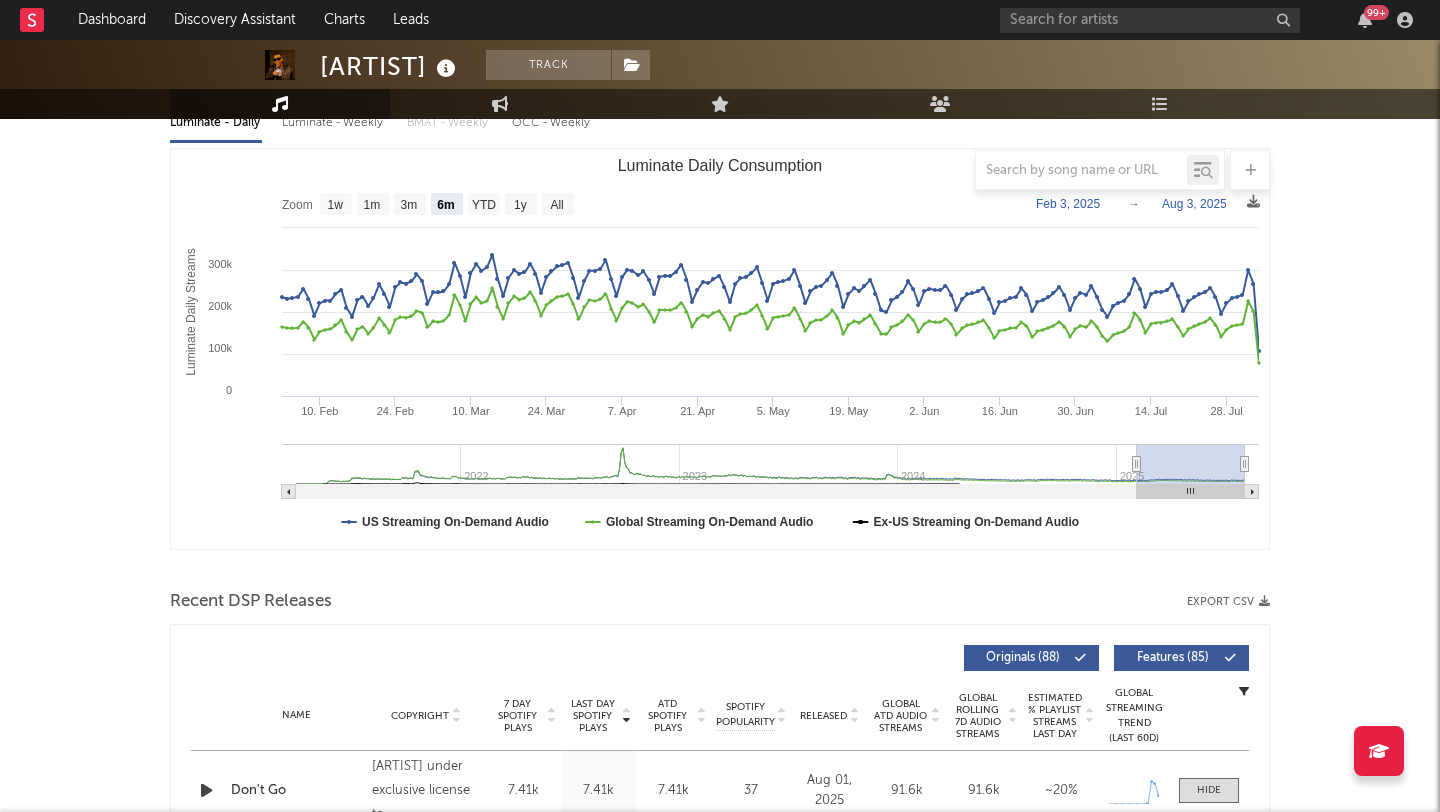 scroll, scrollTop: 0, scrollLeft: 0, axis: both 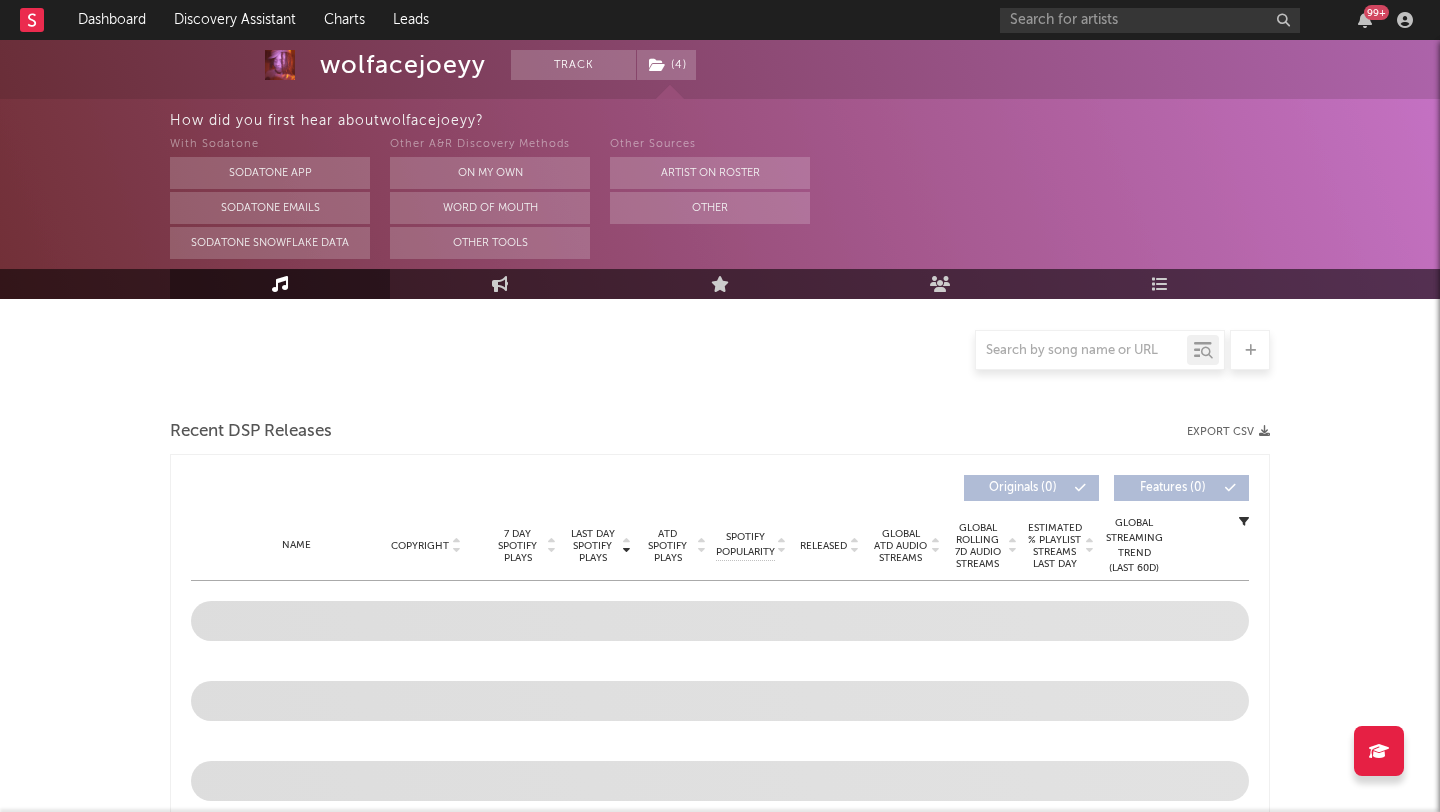 select on "6m" 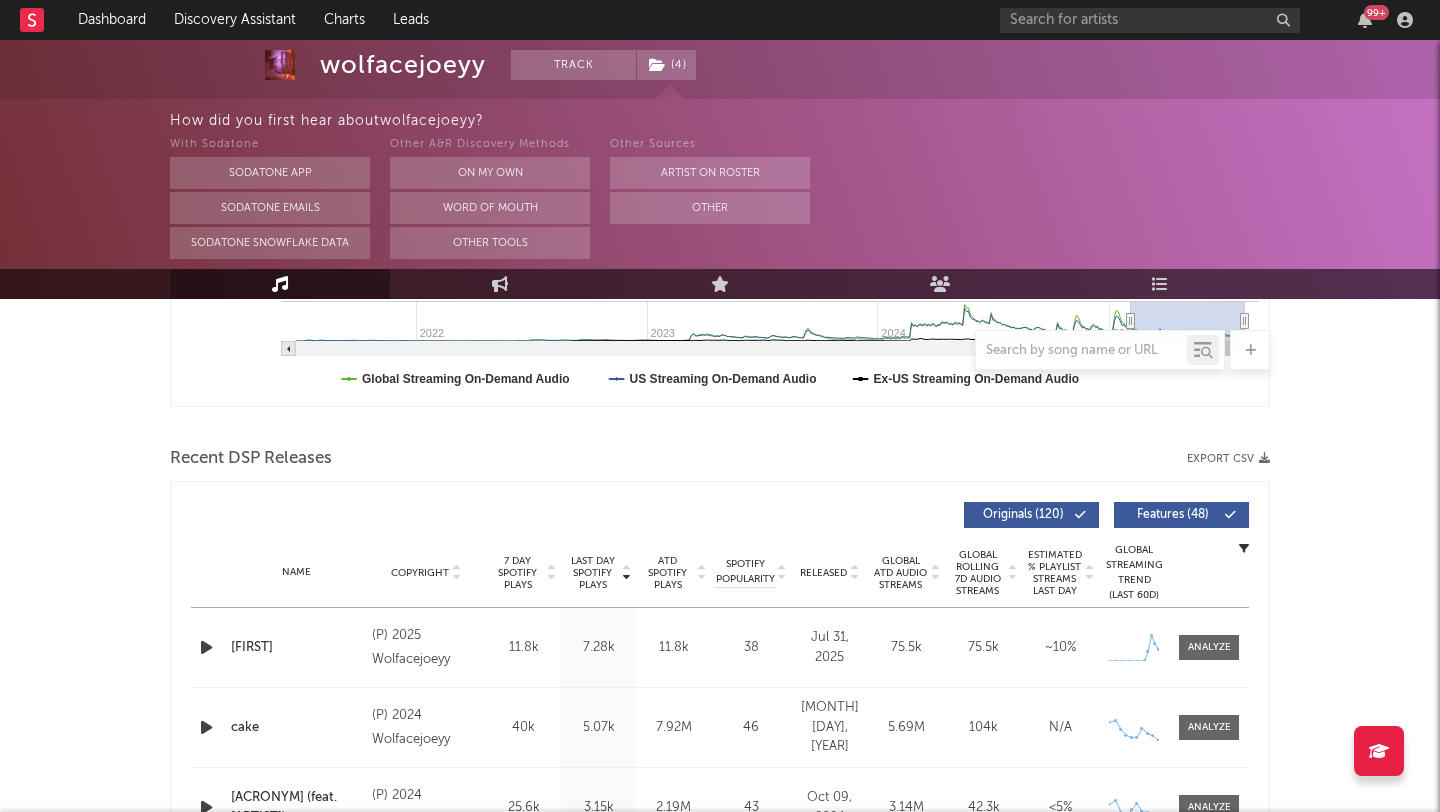 scroll, scrollTop: 595, scrollLeft: 0, axis: vertical 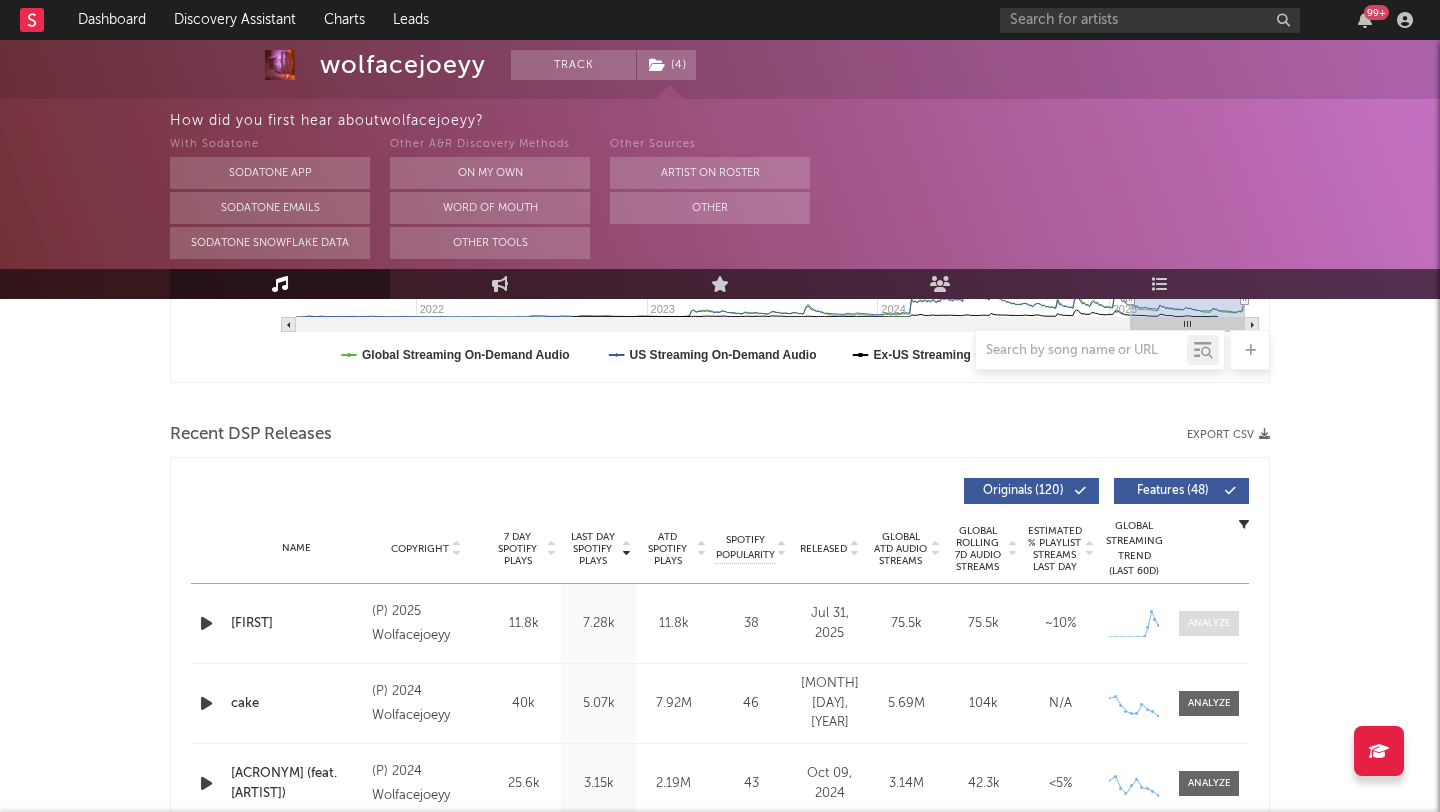 click at bounding box center (1209, 623) 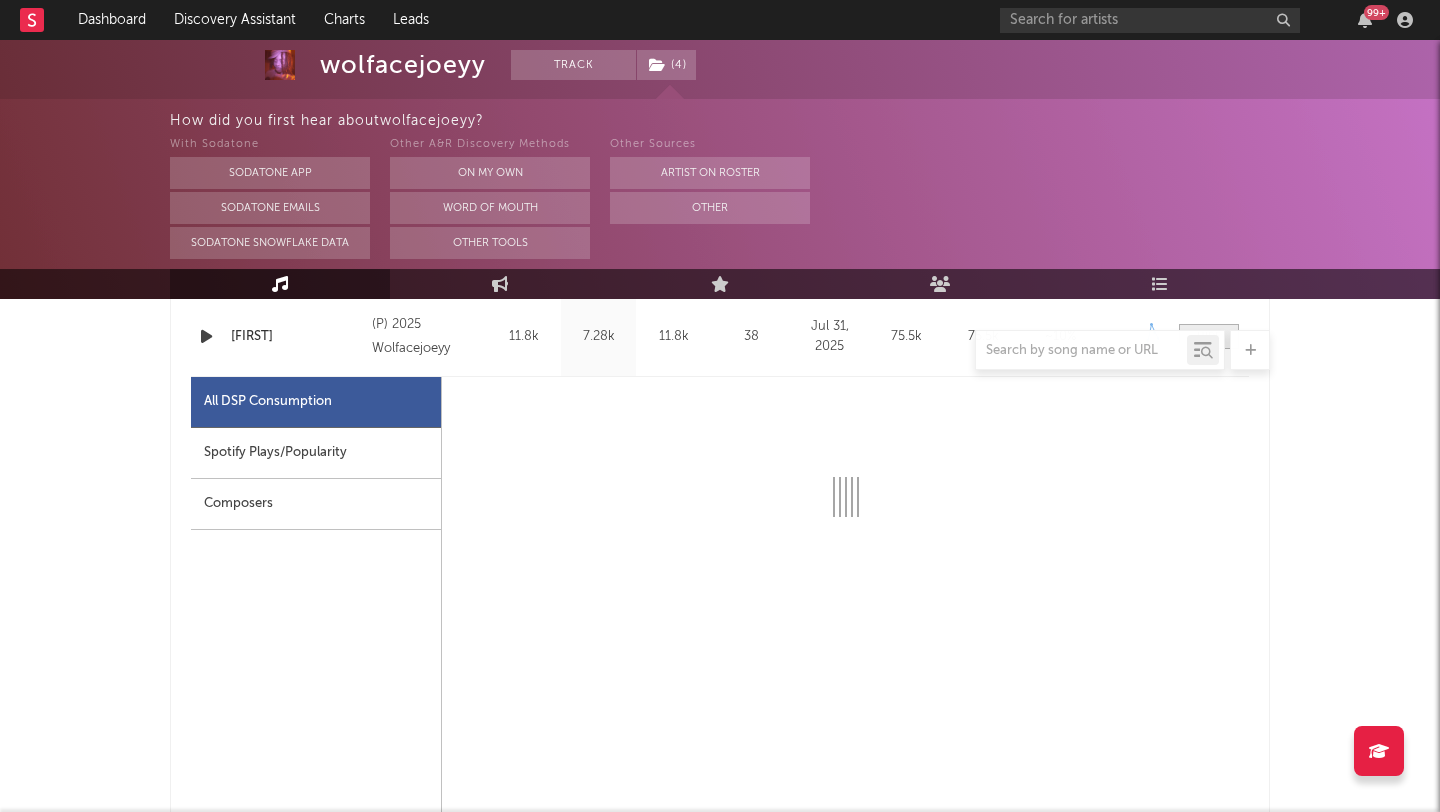 scroll, scrollTop: 911, scrollLeft: 0, axis: vertical 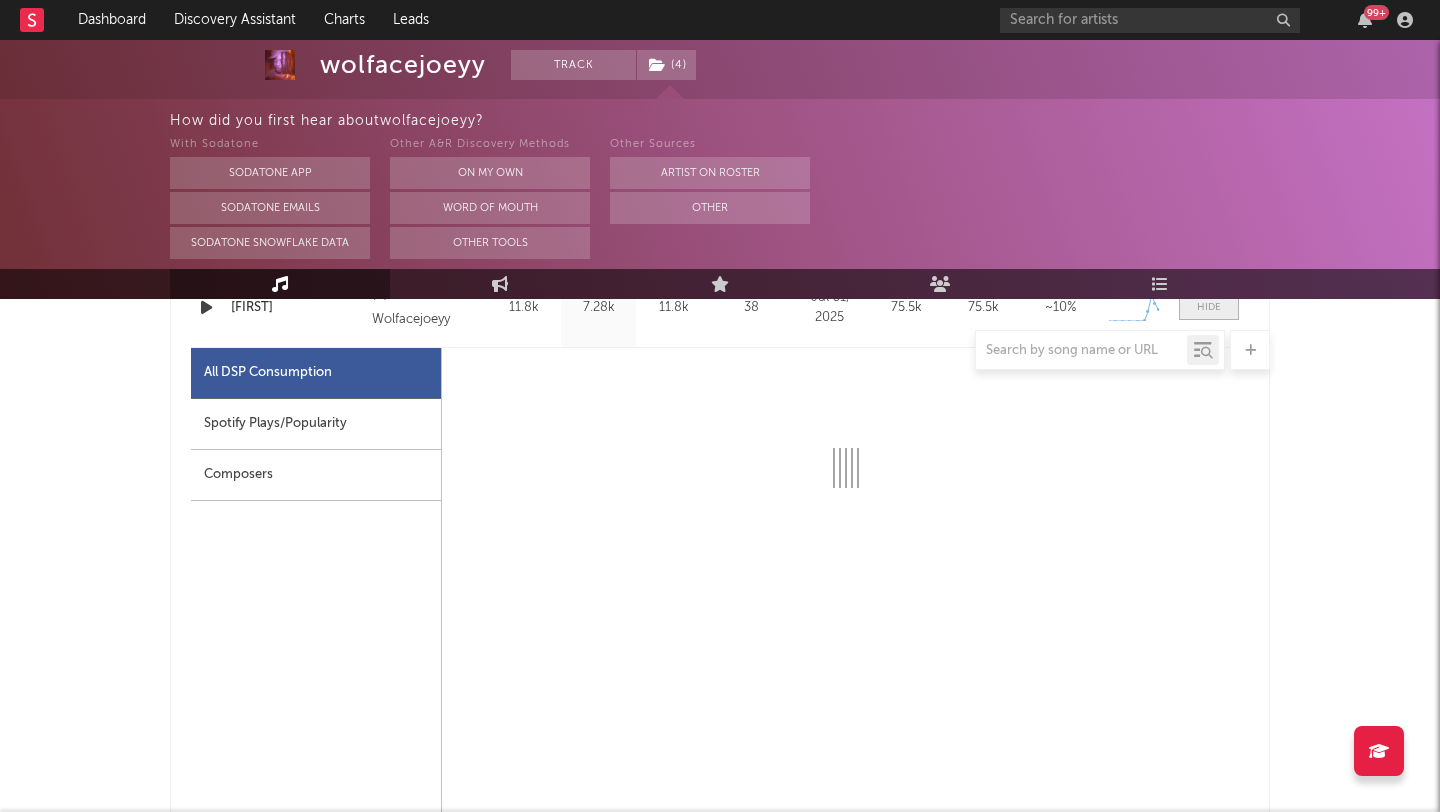select on "1w" 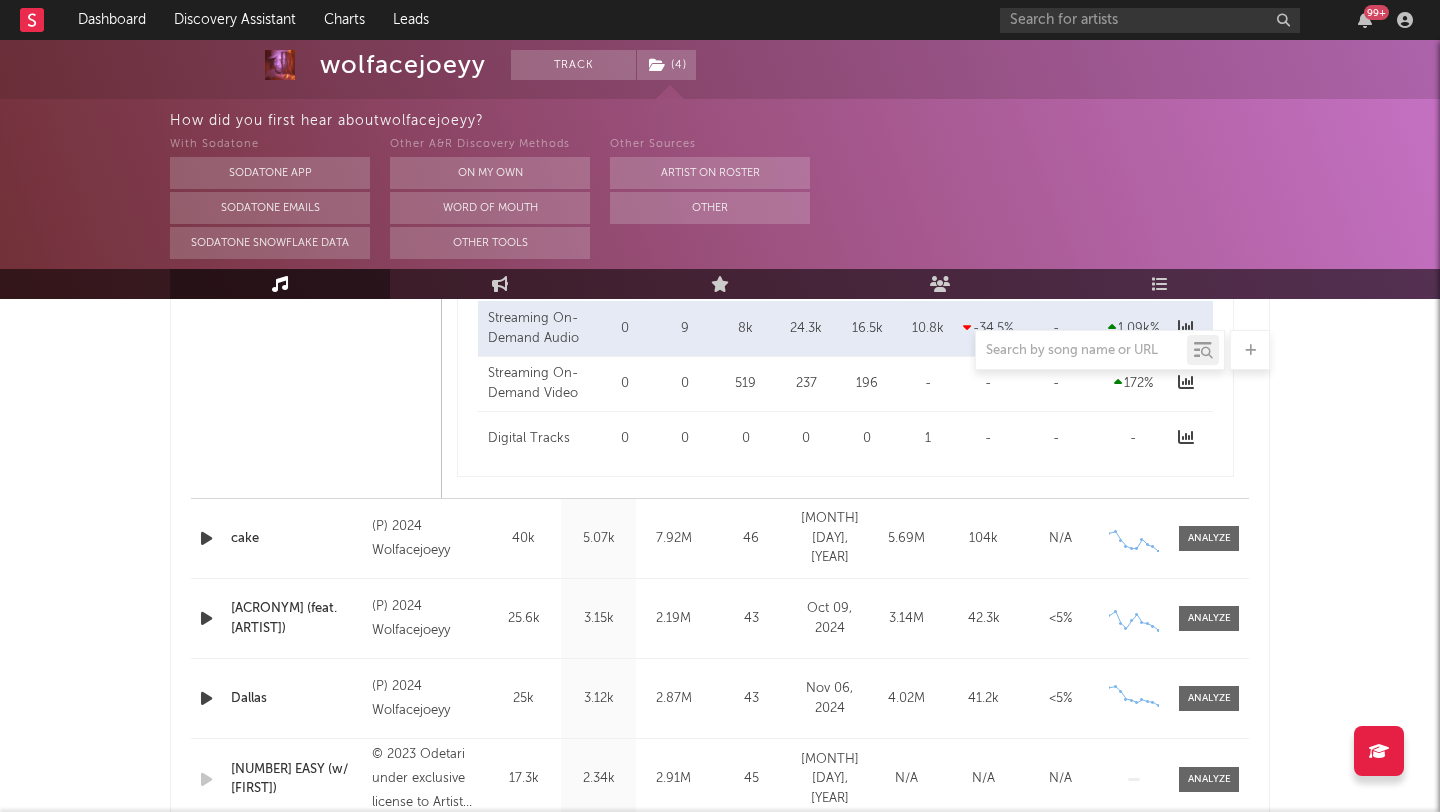 scroll, scrollTop: 1767, scrollLeft: 0, axis: vertical 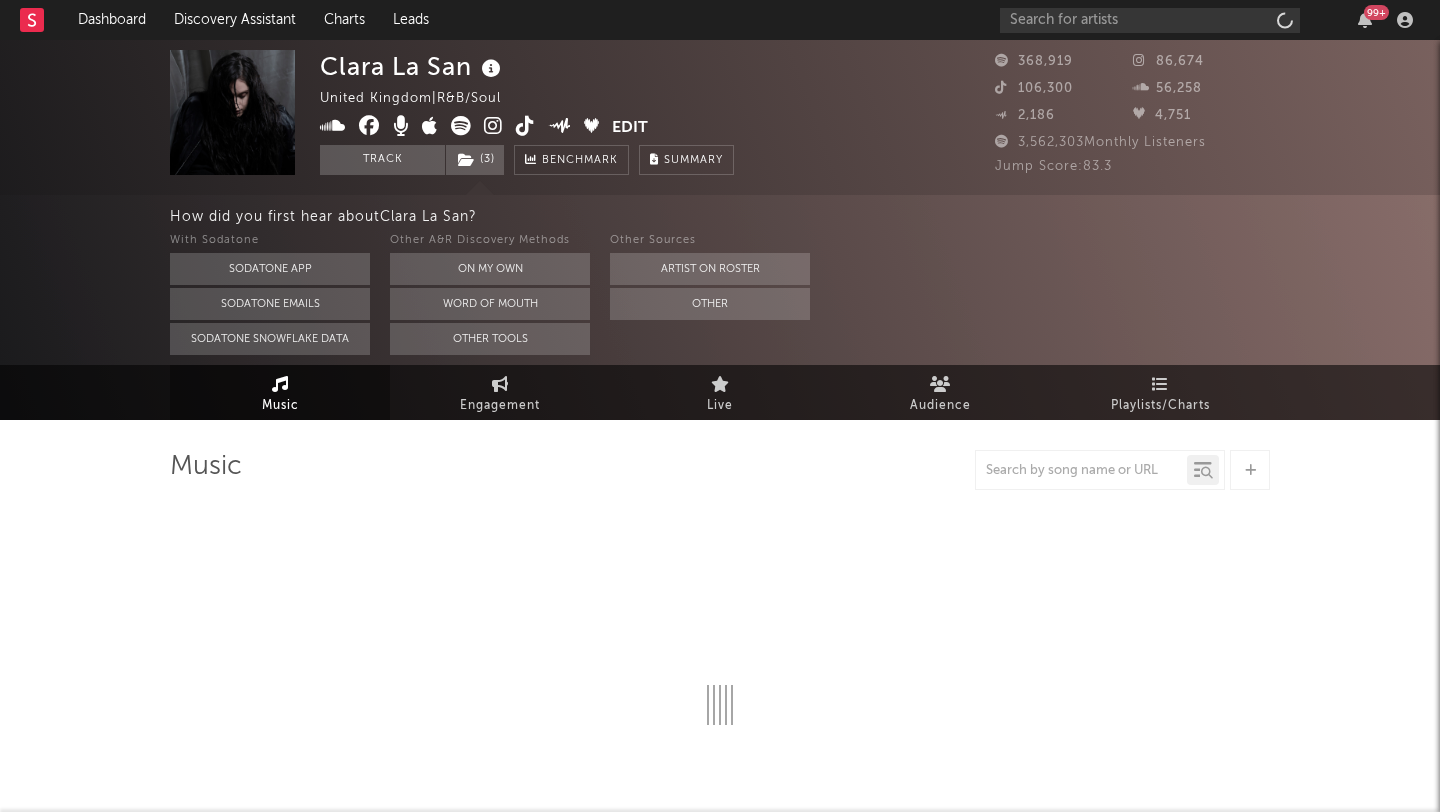 select on "6m" 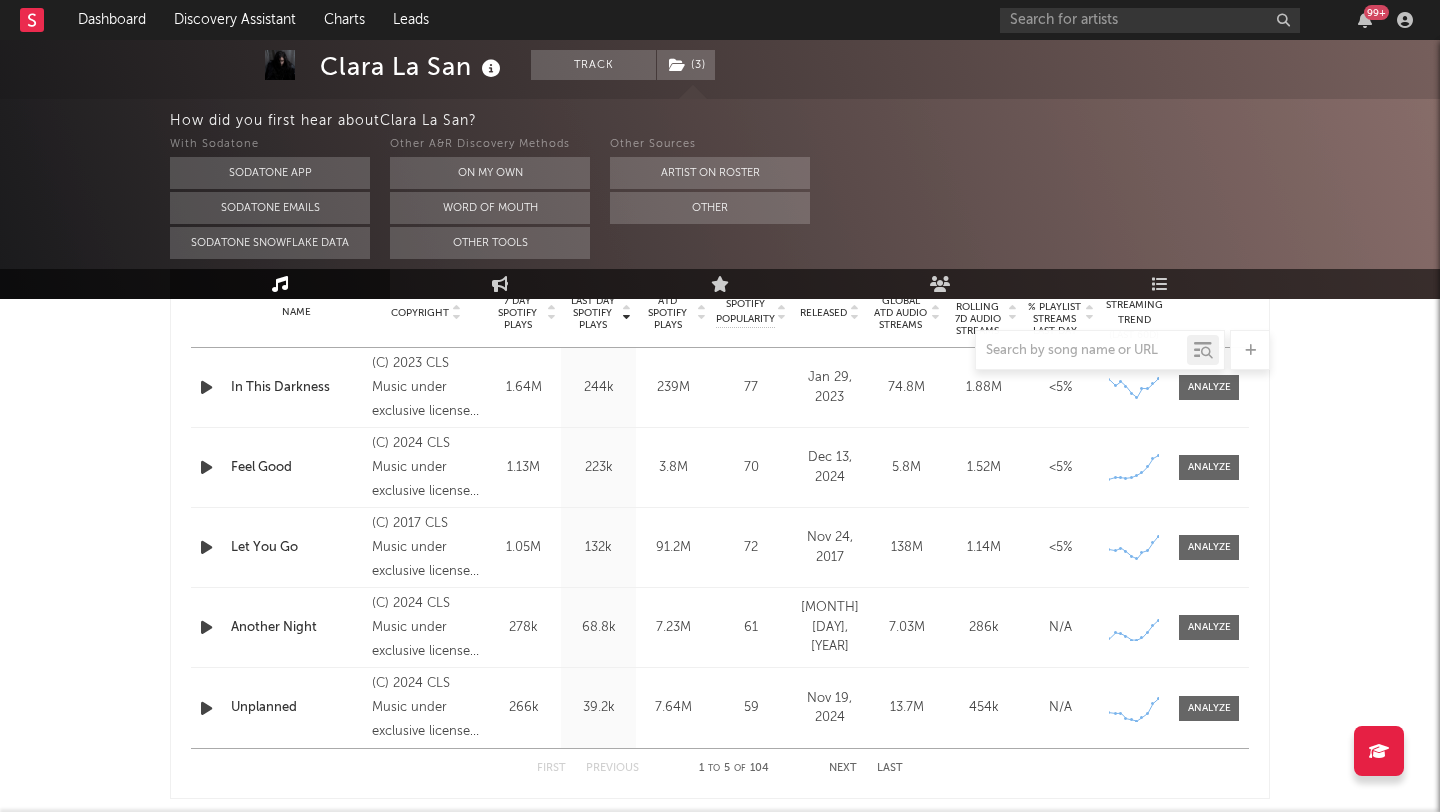 scroll, scrollTop: 824, scrollLeft: 0, axis: vertical 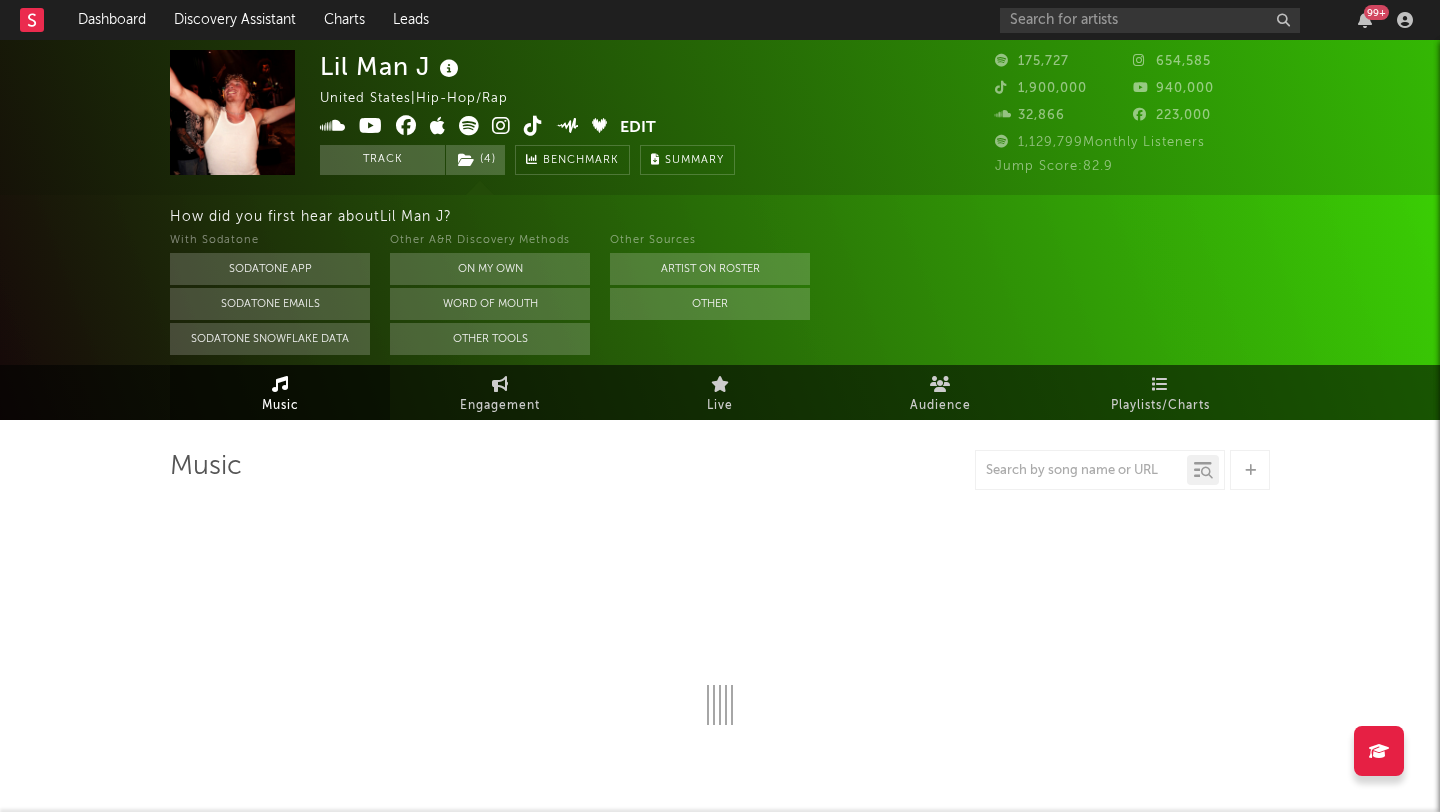 select on "6m" 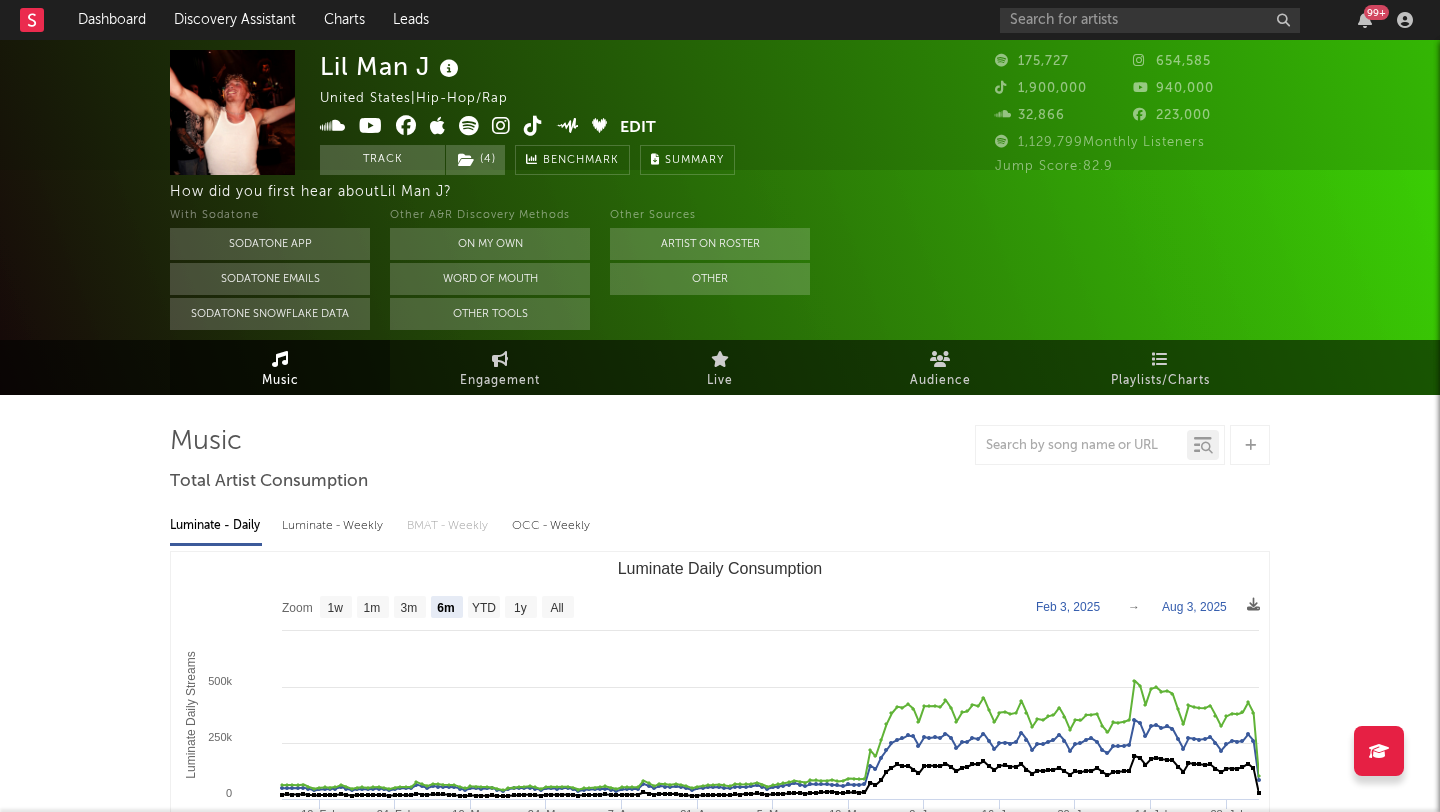 scroll, scrollTop: 52, scrollLeft: 0, axis: vertical 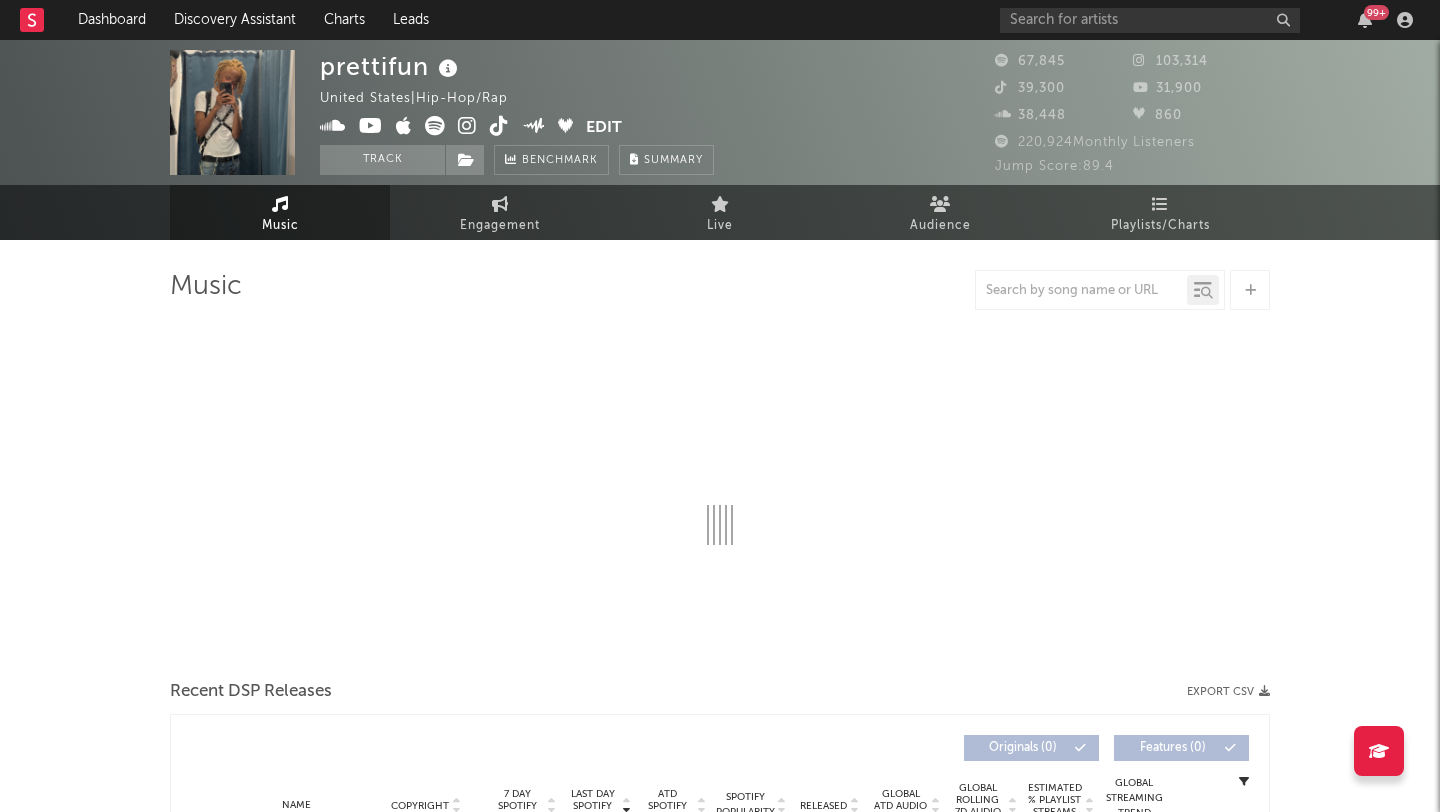 select on "6m" 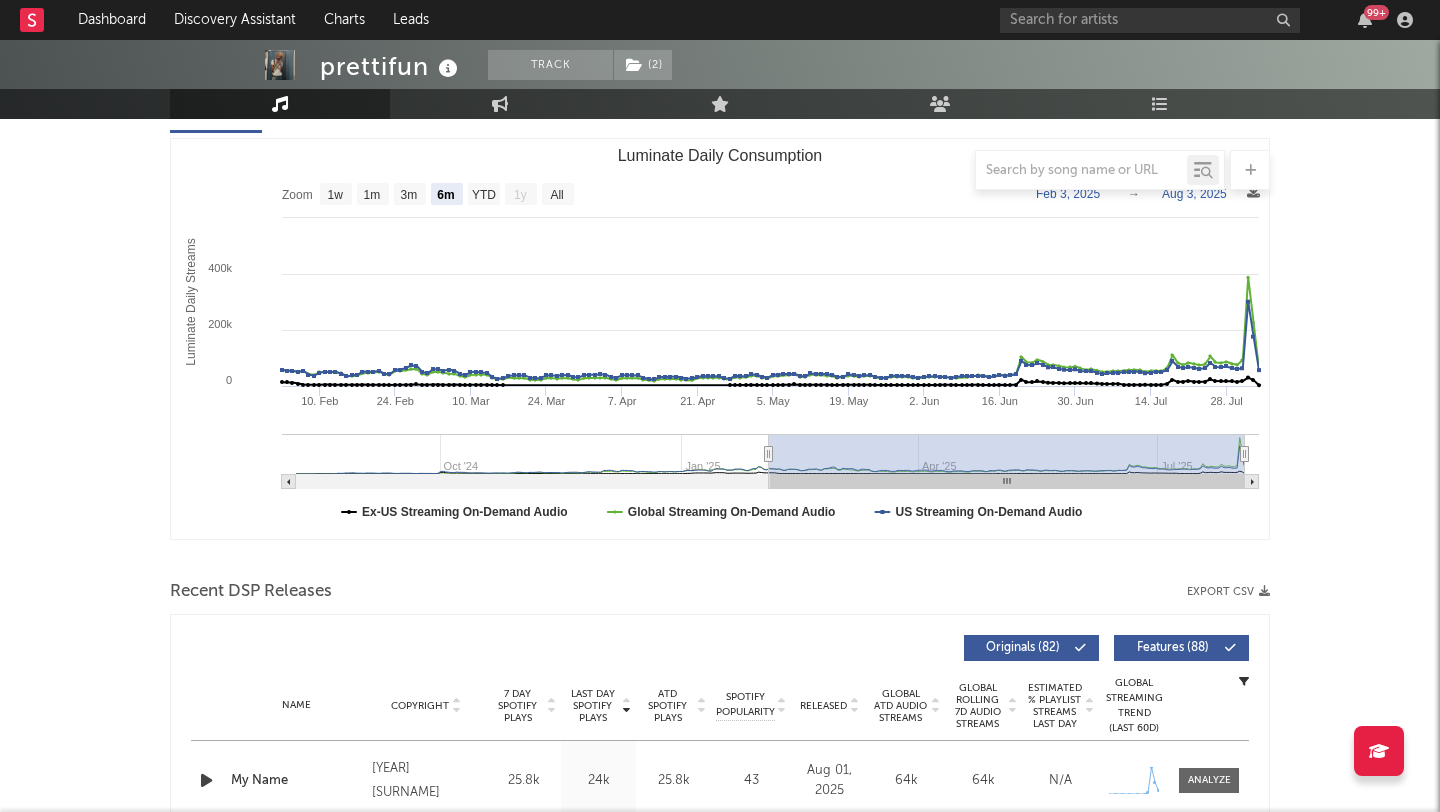 scroll, scrollTop: 75, scrollLeft: 0, axis: vertical 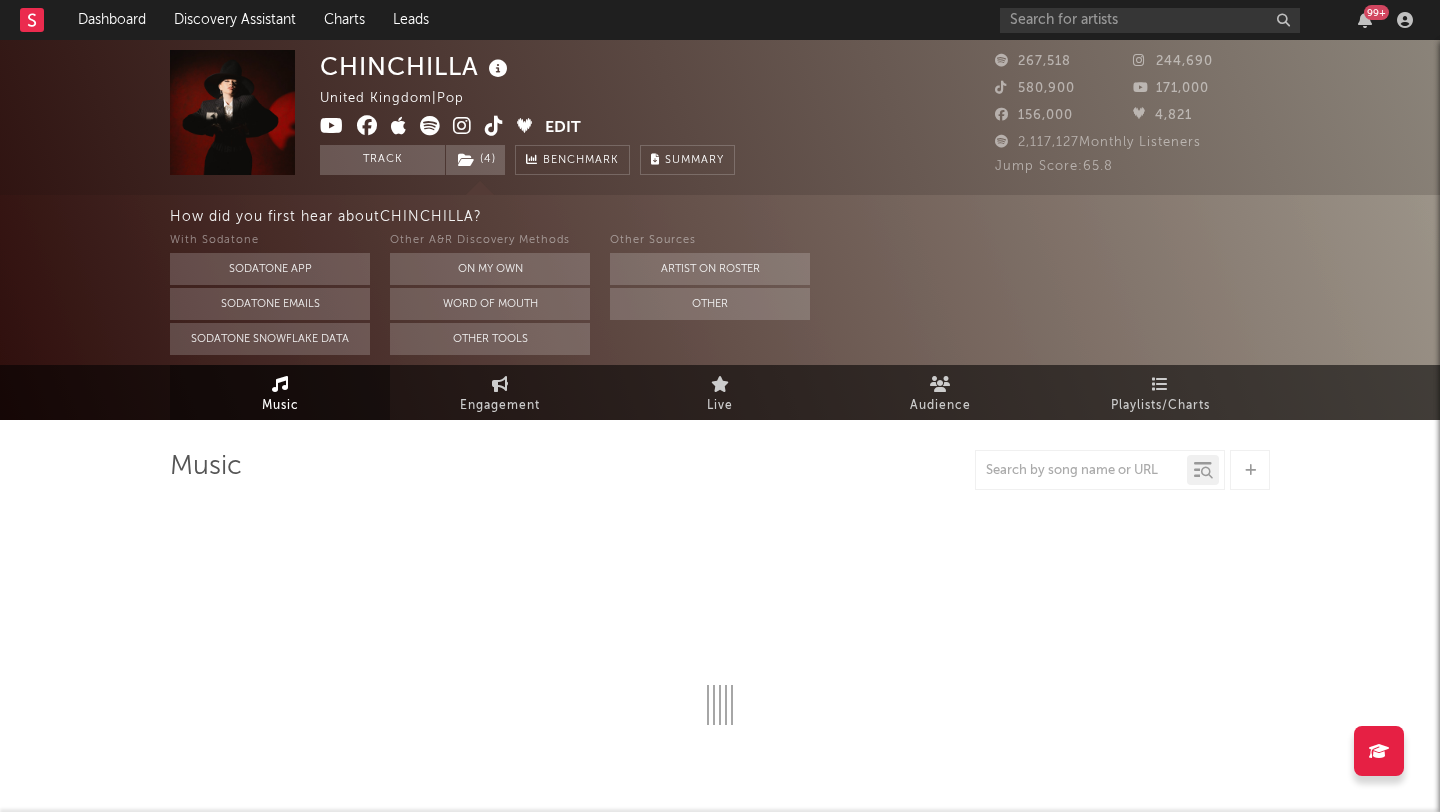 select on "6m" 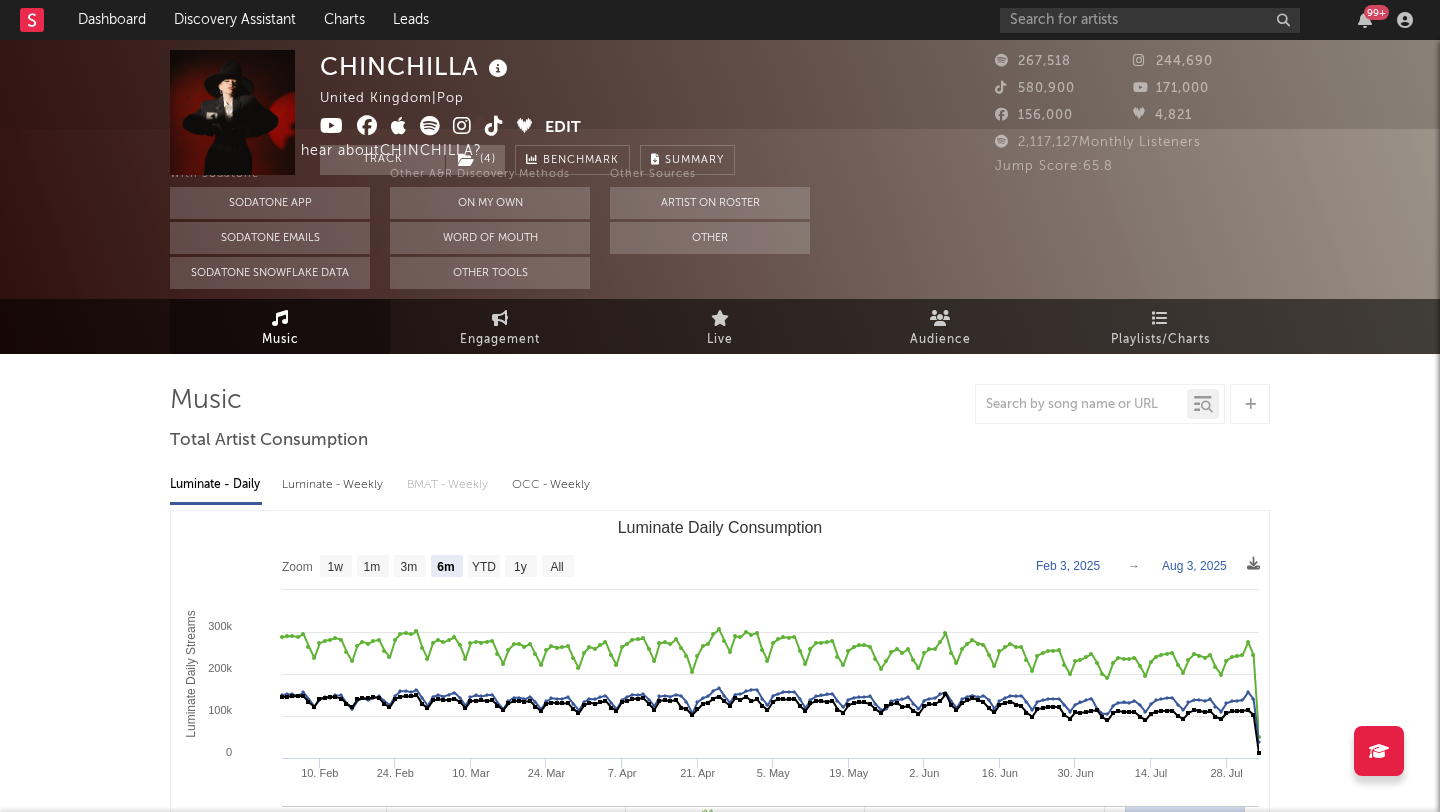 scroll, scrollTop: 127, scrollLeft: 0, axis: vertical 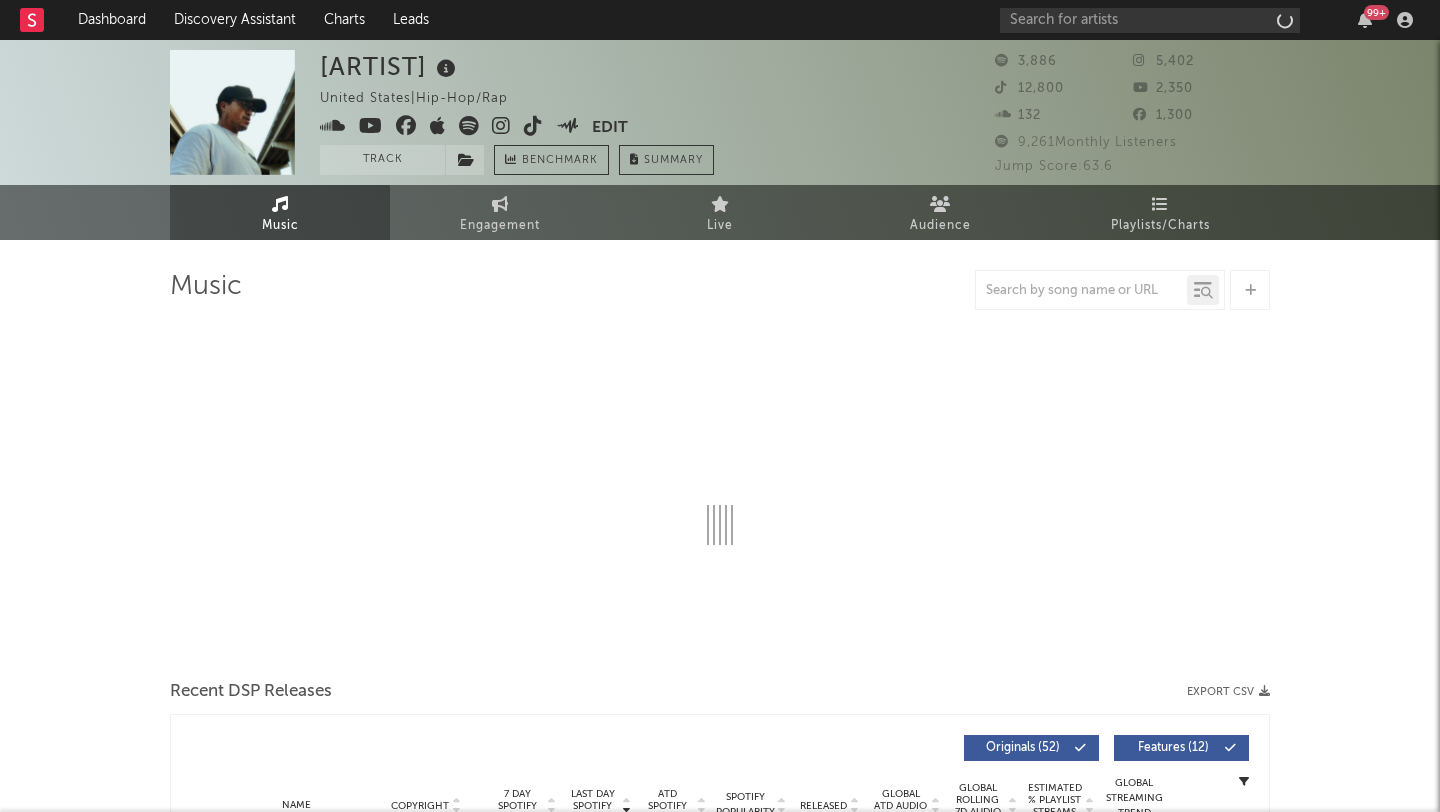 select on "6m" 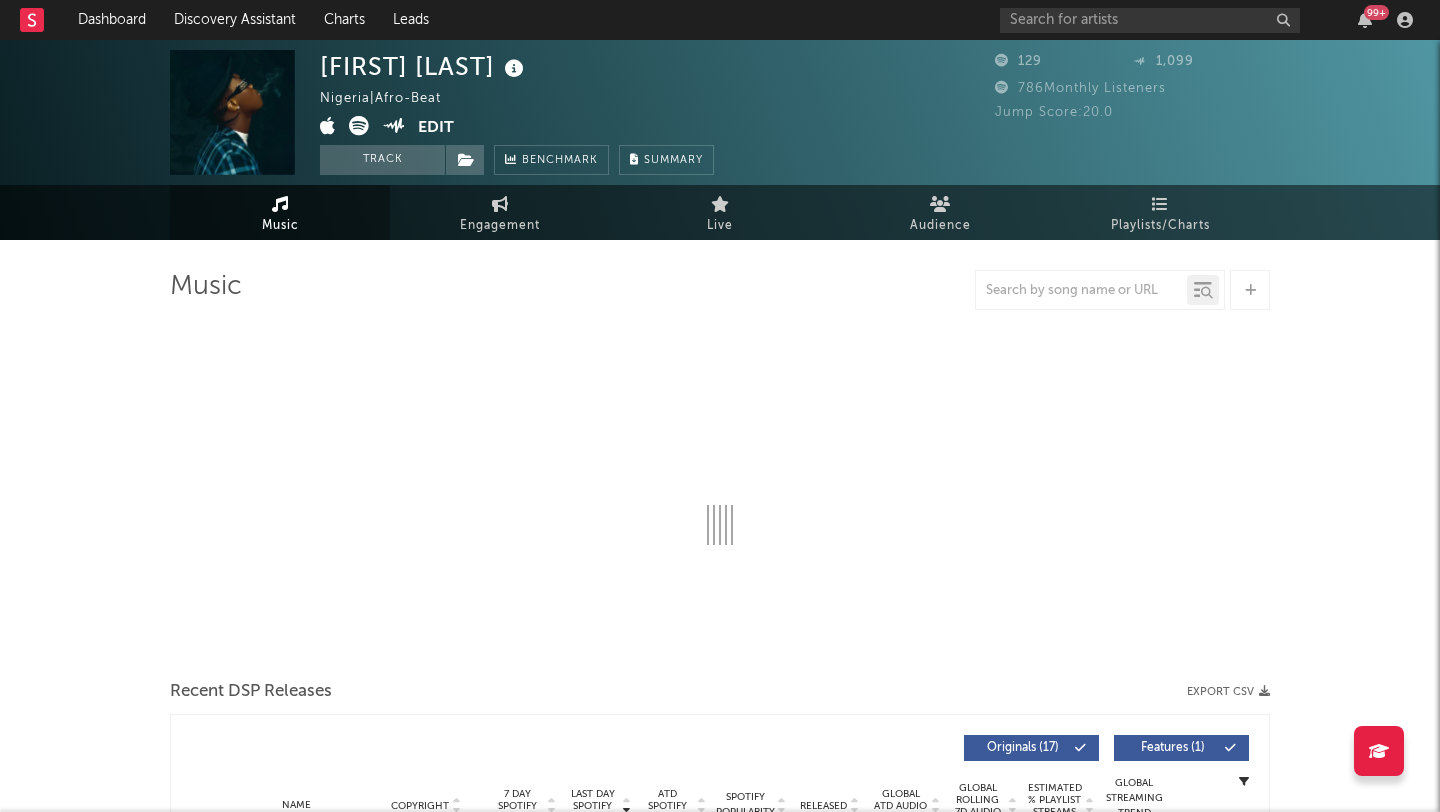 select on "6m" 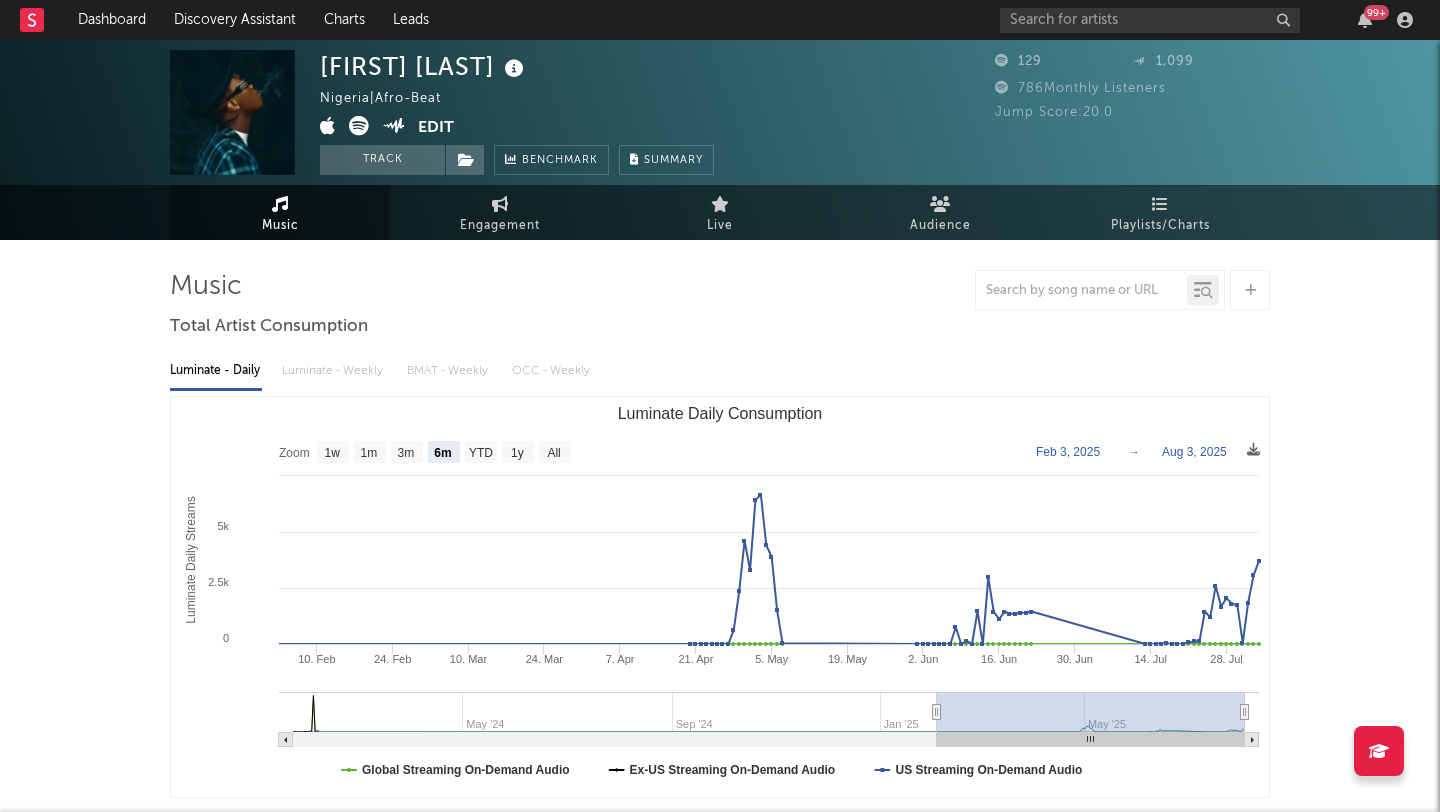 scroll, scrollTop: 0, scrollLeft: 0, axis: both 